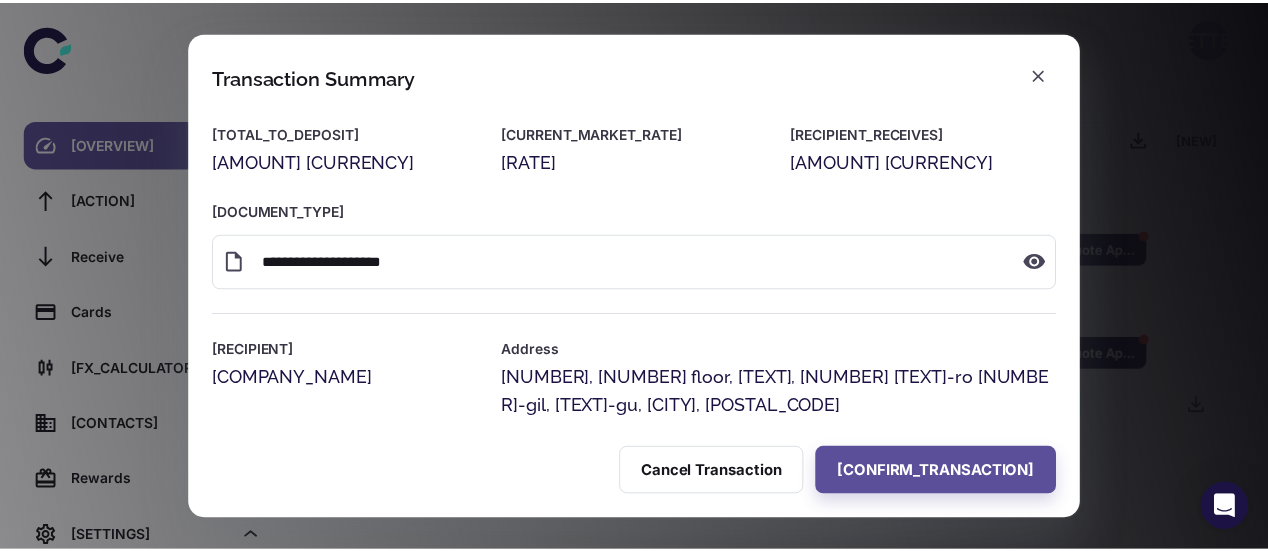 scroll, scrollTop: 0, scrollLeft: 0, axis: both 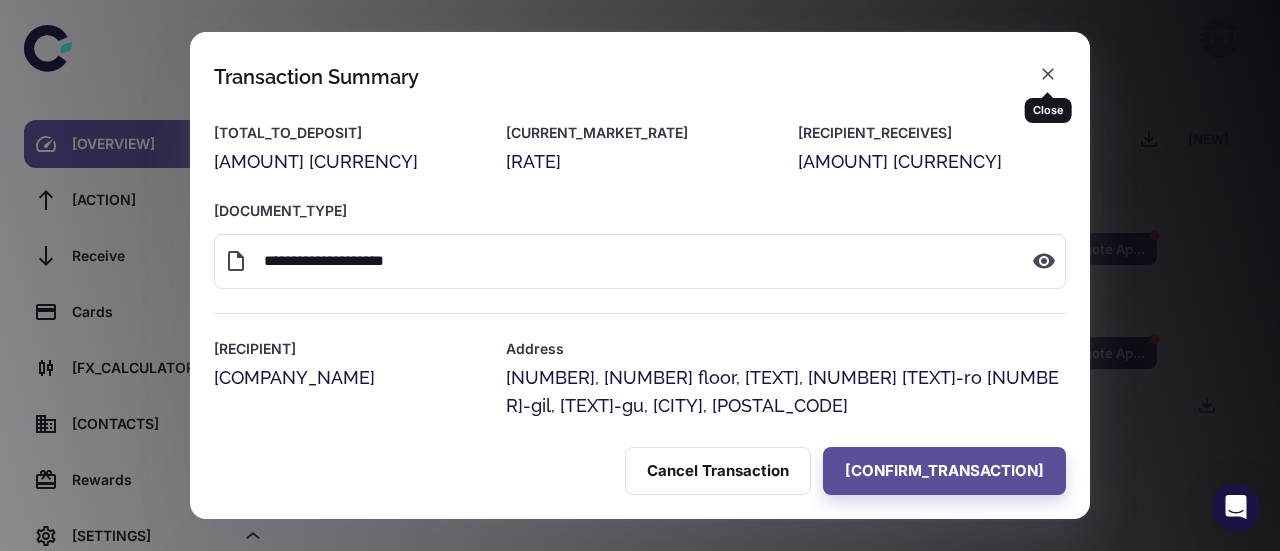 click at bounding box center (1048, 74) 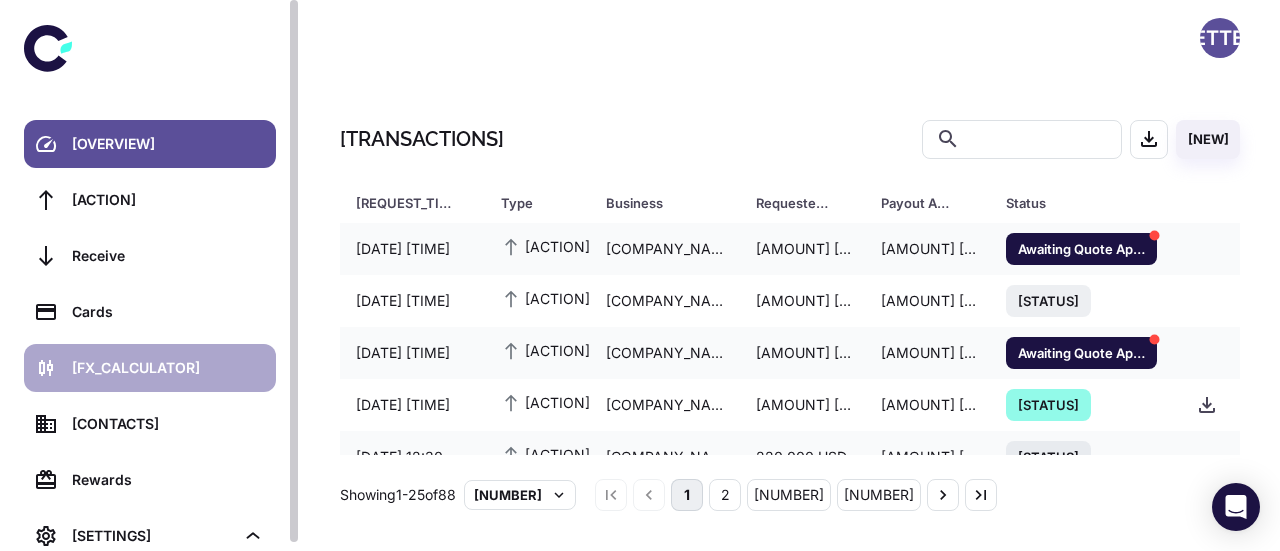 click on "[FX_CALCULATOR]" at bounding box center [168, 368] 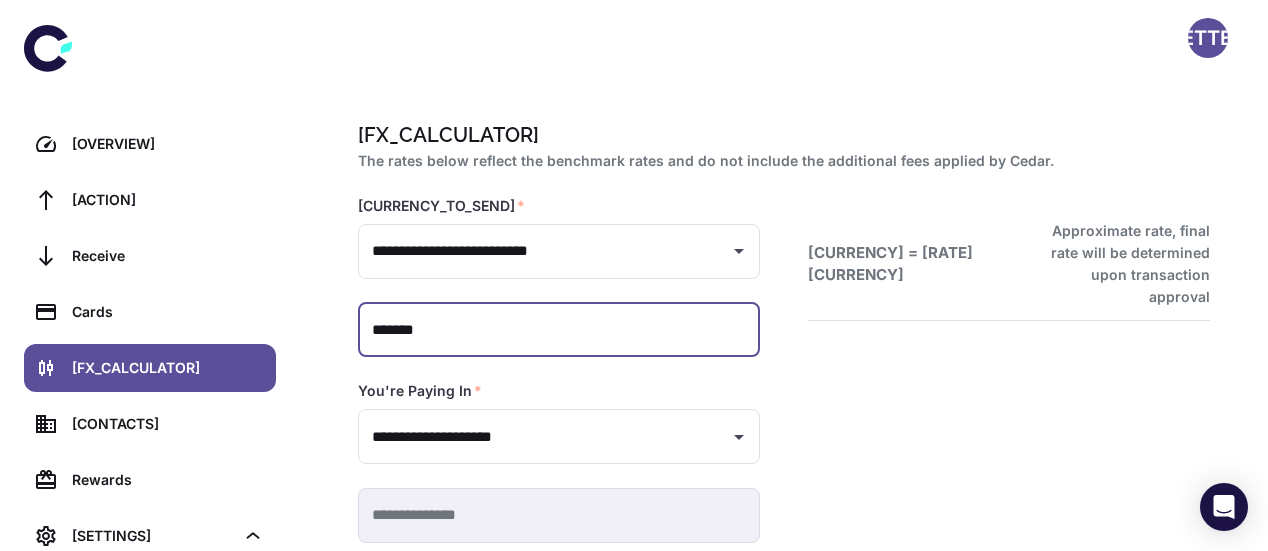 click on "**********" at bounding box center (559, 330) 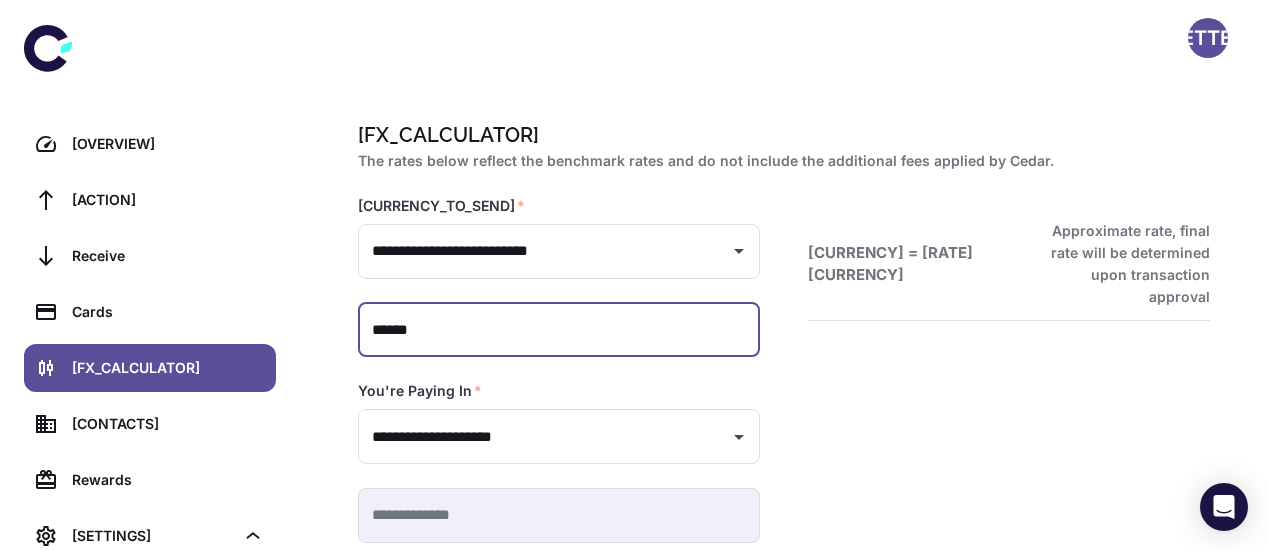 scroll, scrollTop: 103, scrollLeft: 0, axis: vertical 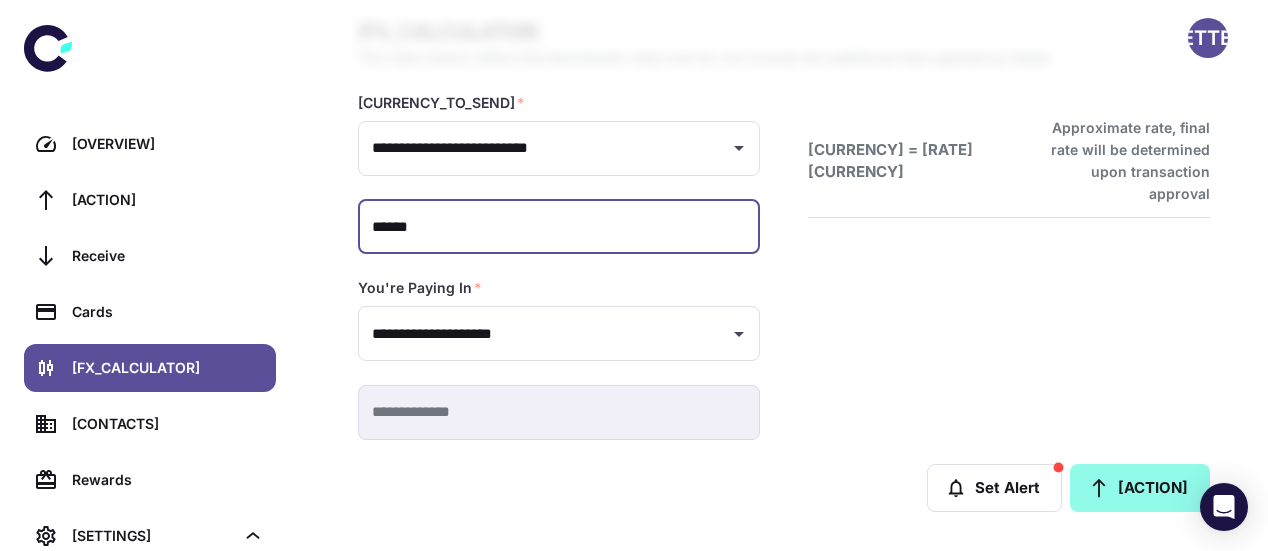 type on "******" 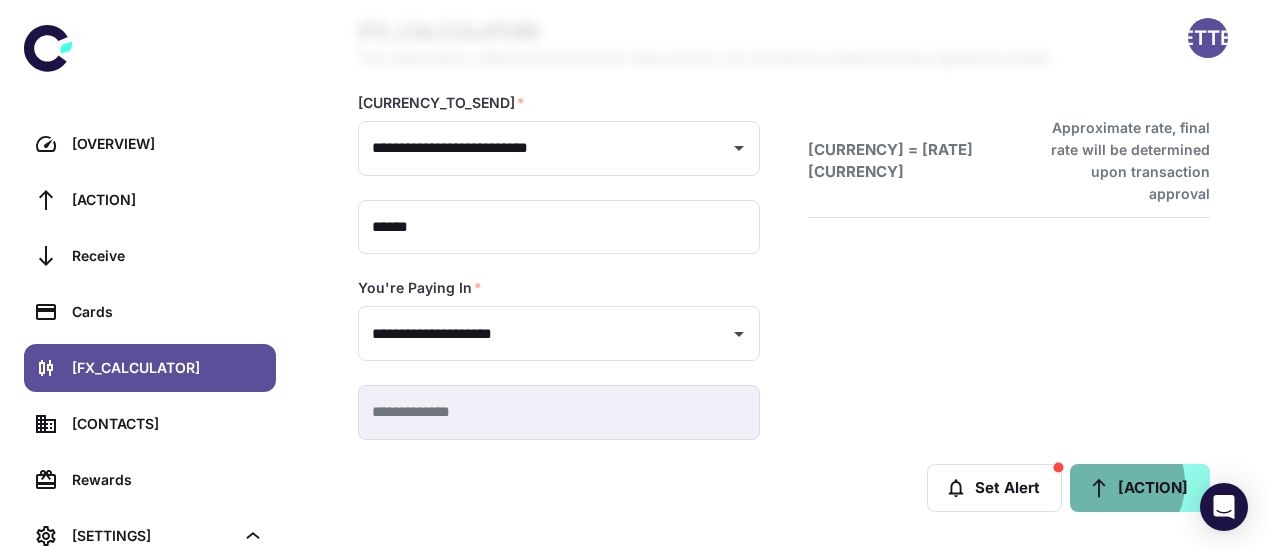 click on "[ACTION]" at bounding box center (1140, 488) 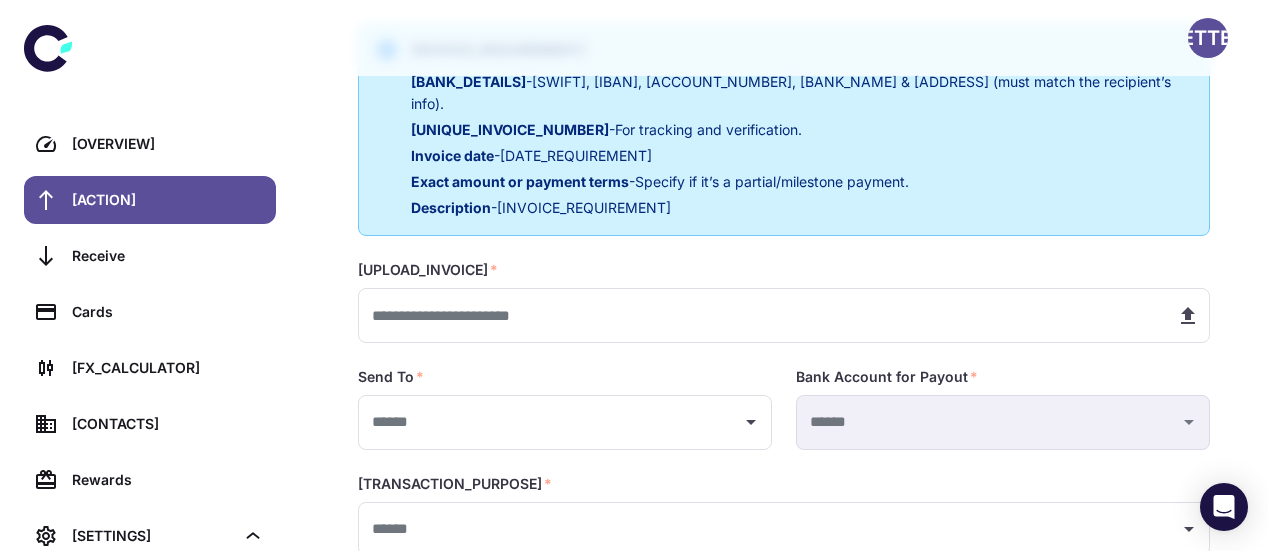 scroll, scrollTop: 423, scrollLeft: 0, axis: vertical 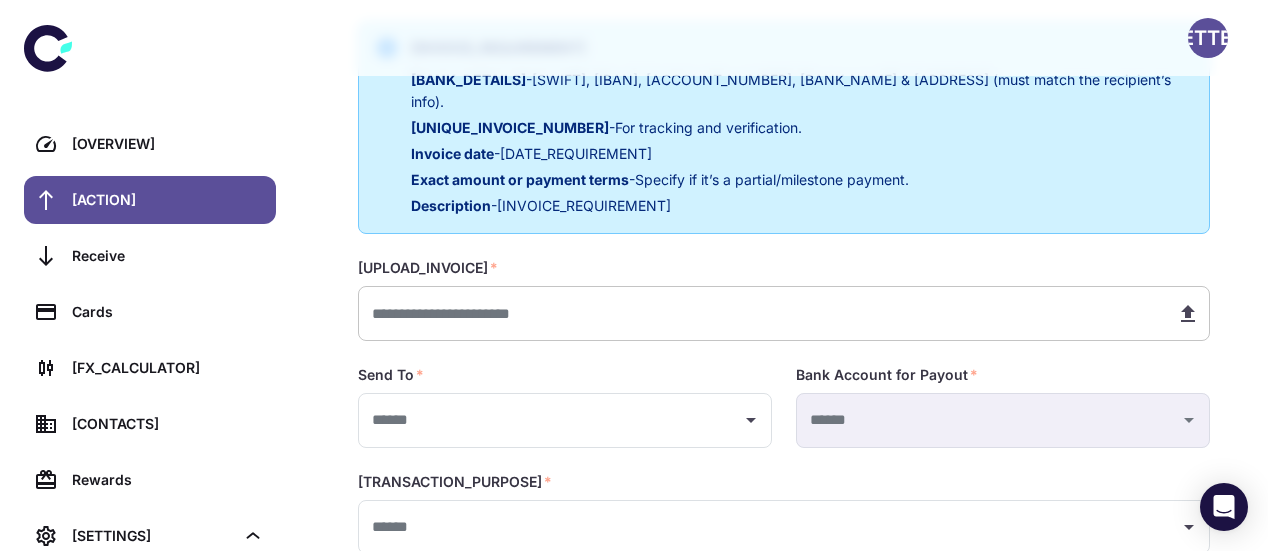 click at bounding box center [759, 313] 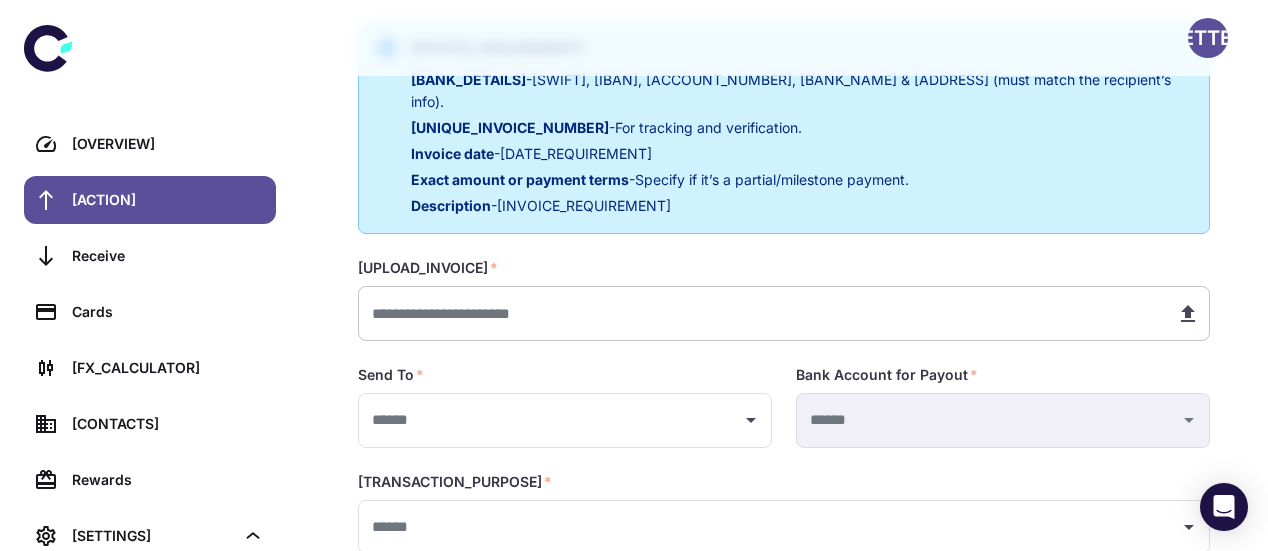 type on "**********" 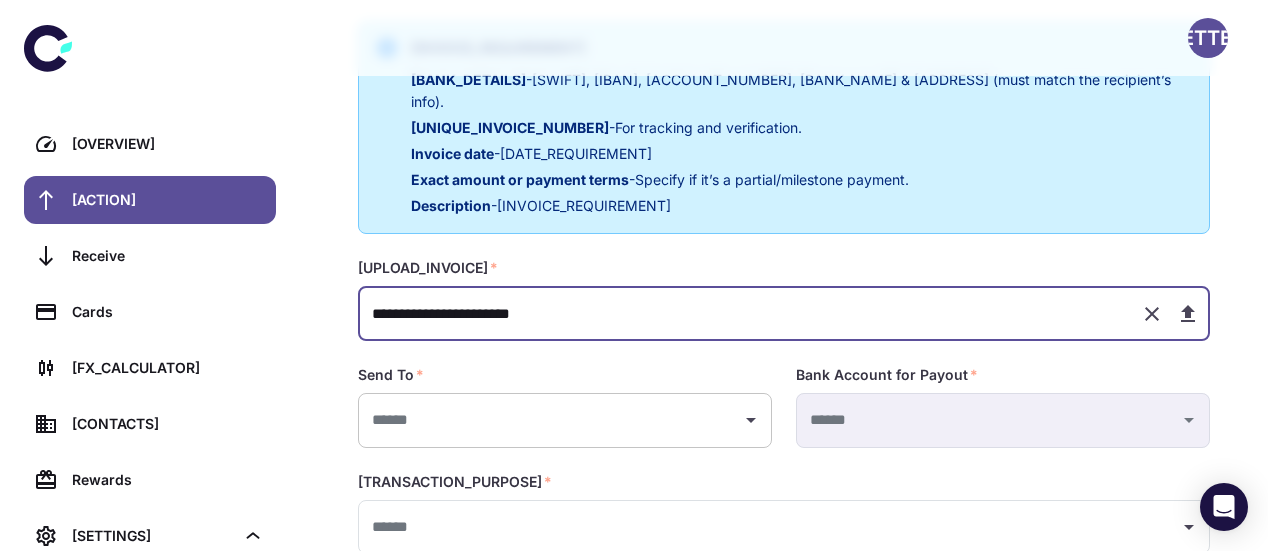 click at bounding box center (751, 420) 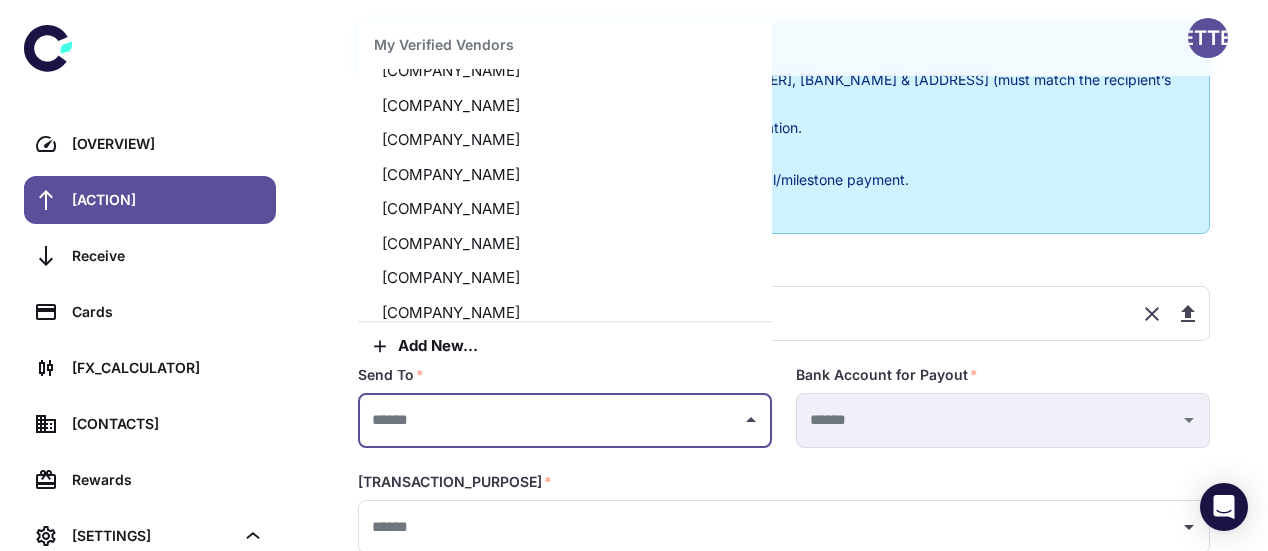 scroll, scrollTop: 1090, scrollLeft: 0, axis: vertical 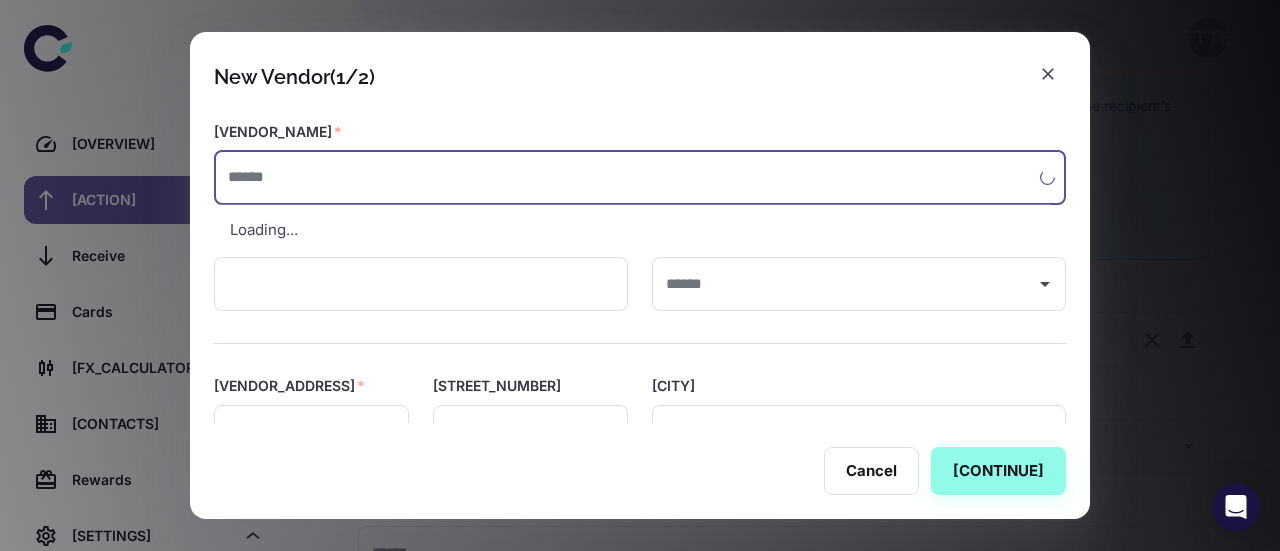 click at bounding box center [627, 177] 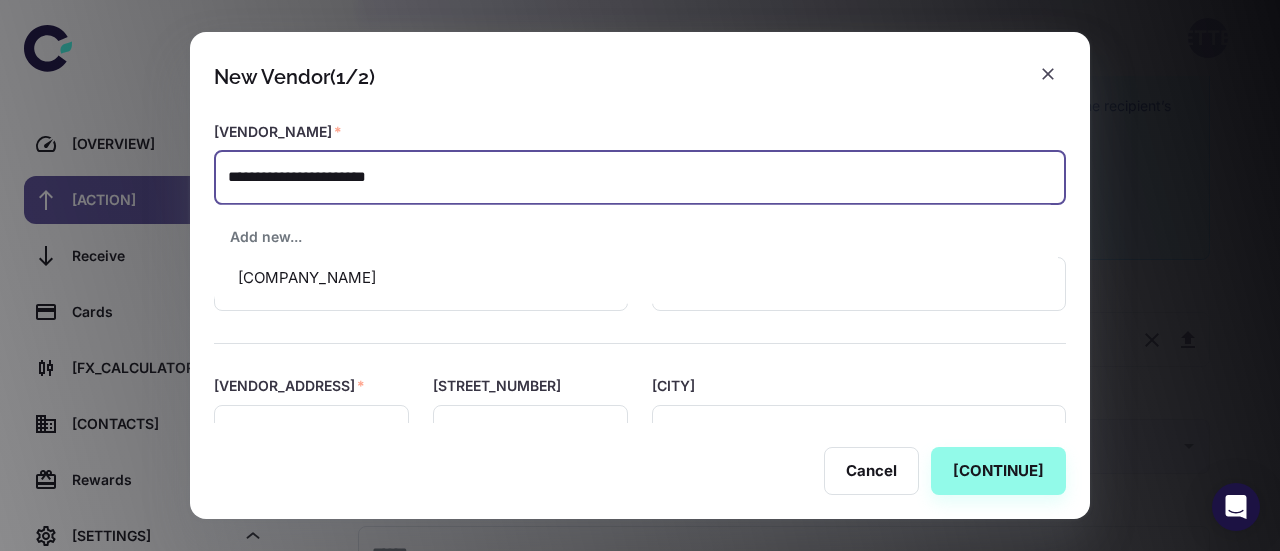 click on "[COMPANY_NAME]" at bounding box center [636, 278] 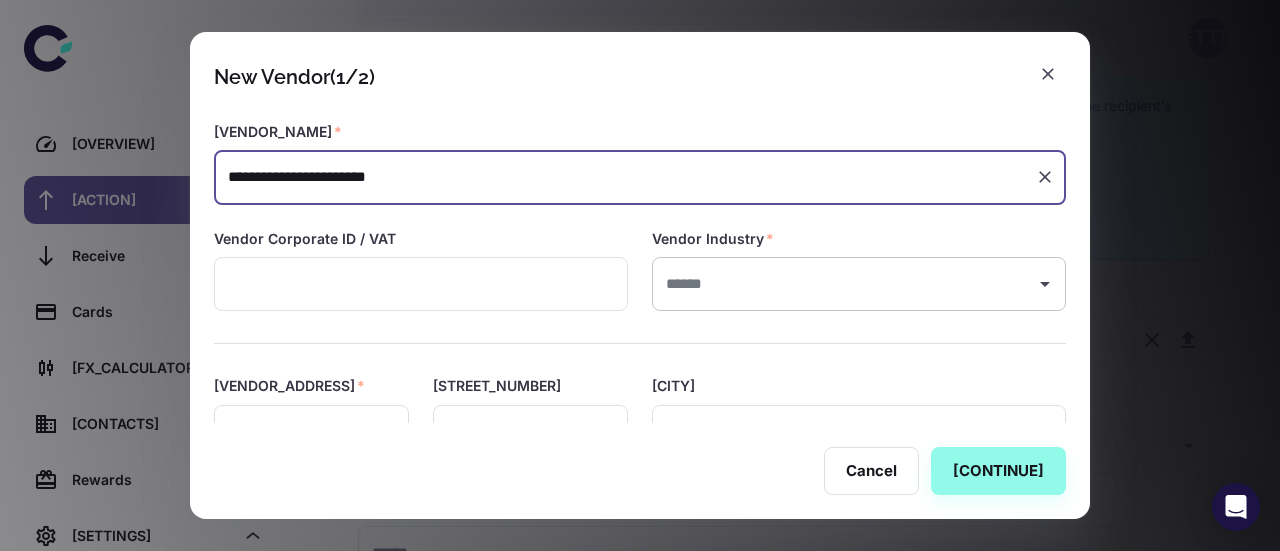 type on "**********" 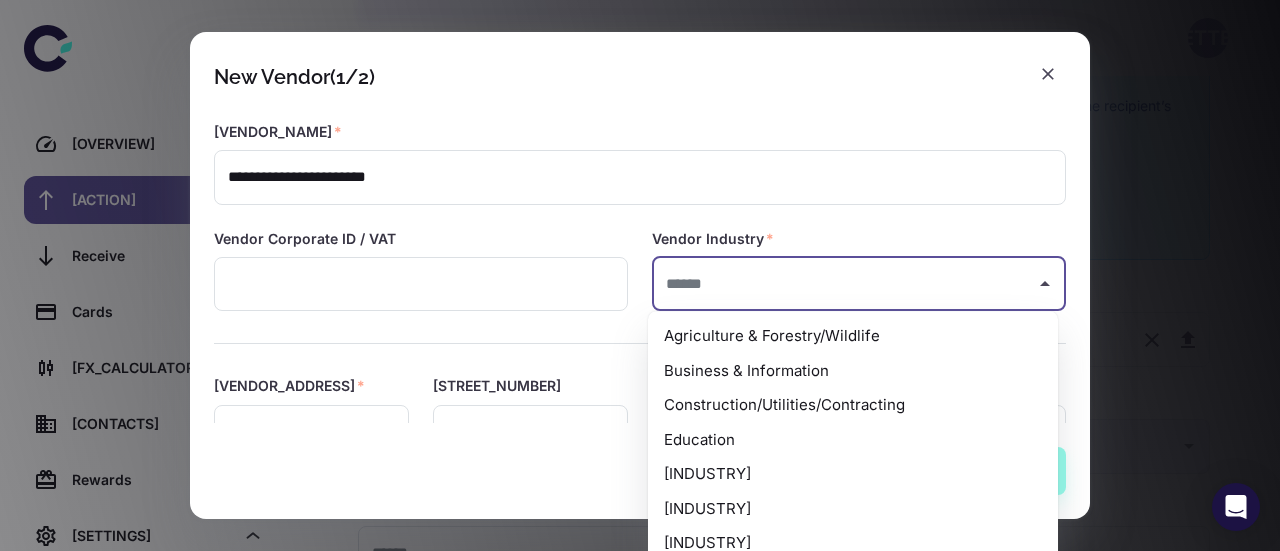click at bounding box center (844, 284) 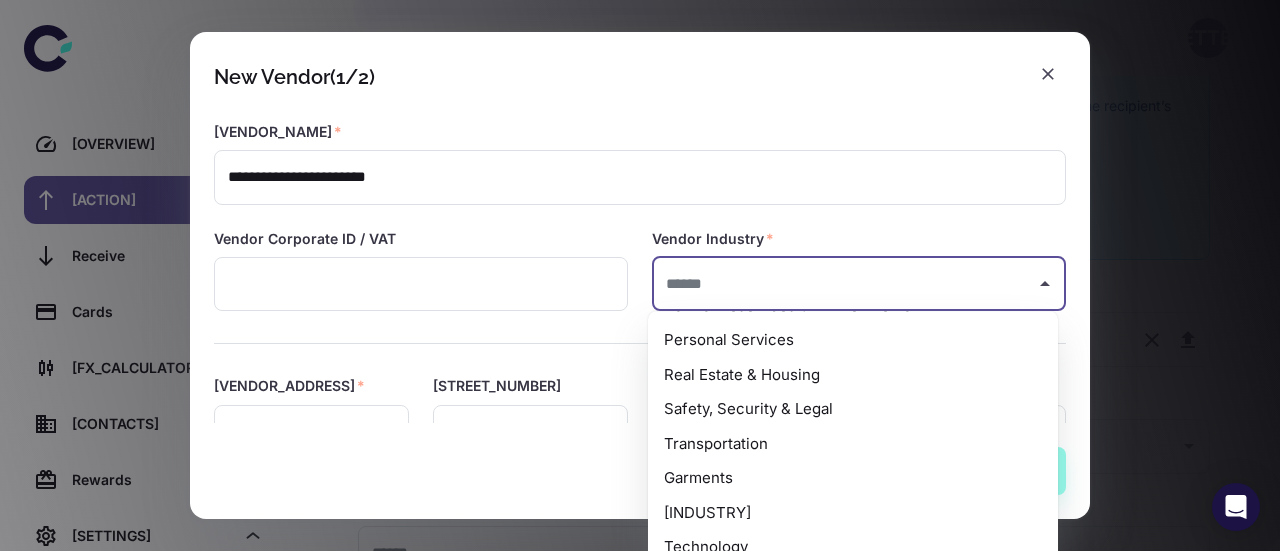 scroll, scrollTop: 406, scrollLeft: 0, axis: vertical 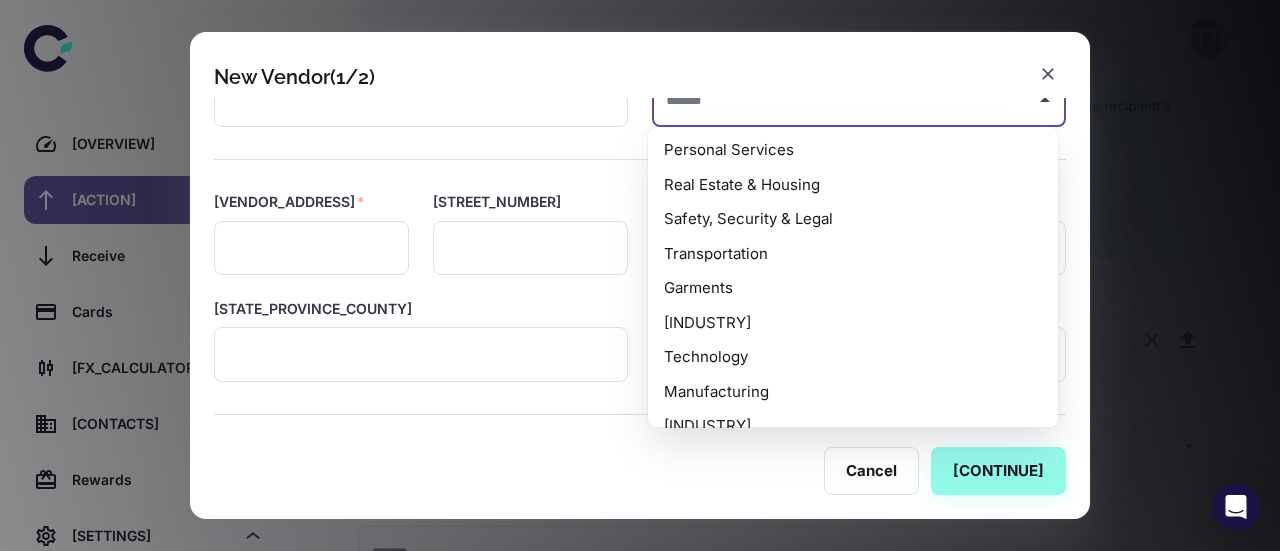 click on "Transportation" at bounding box center (853, 254) 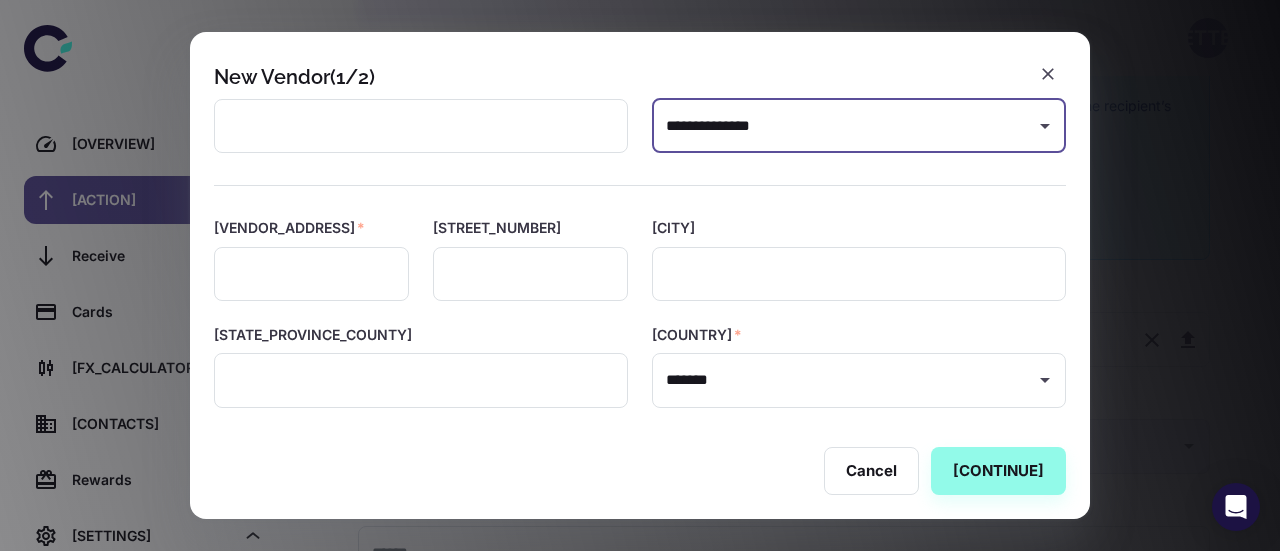 scroll, scrollTop: 313, scrollLeft: 0, axis: vertical 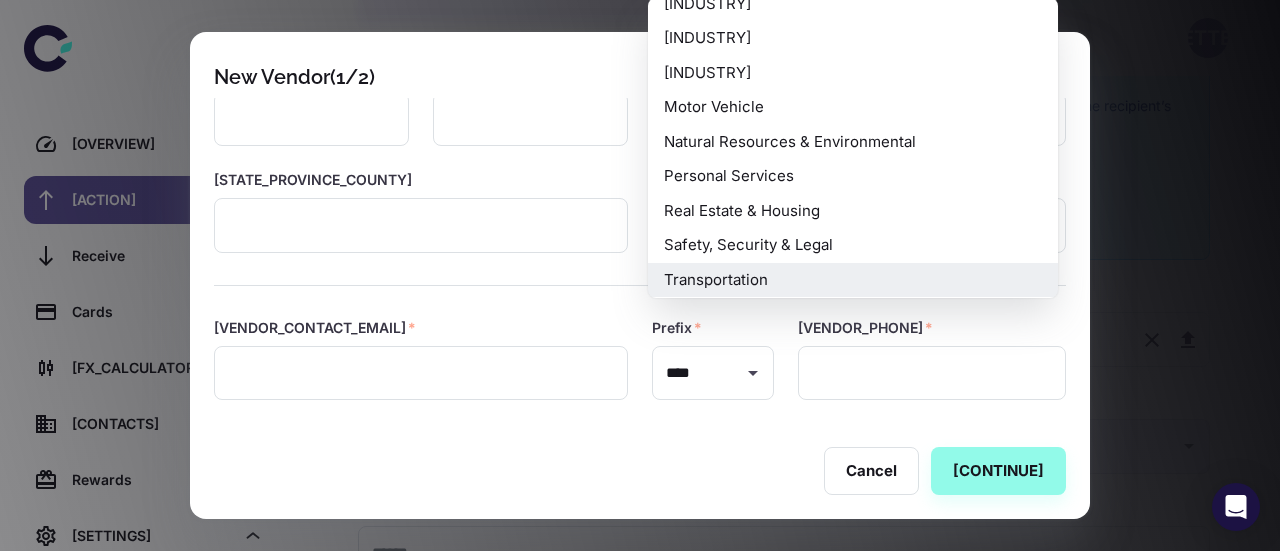 click on "Transportation" at bounding box center [853, 280] 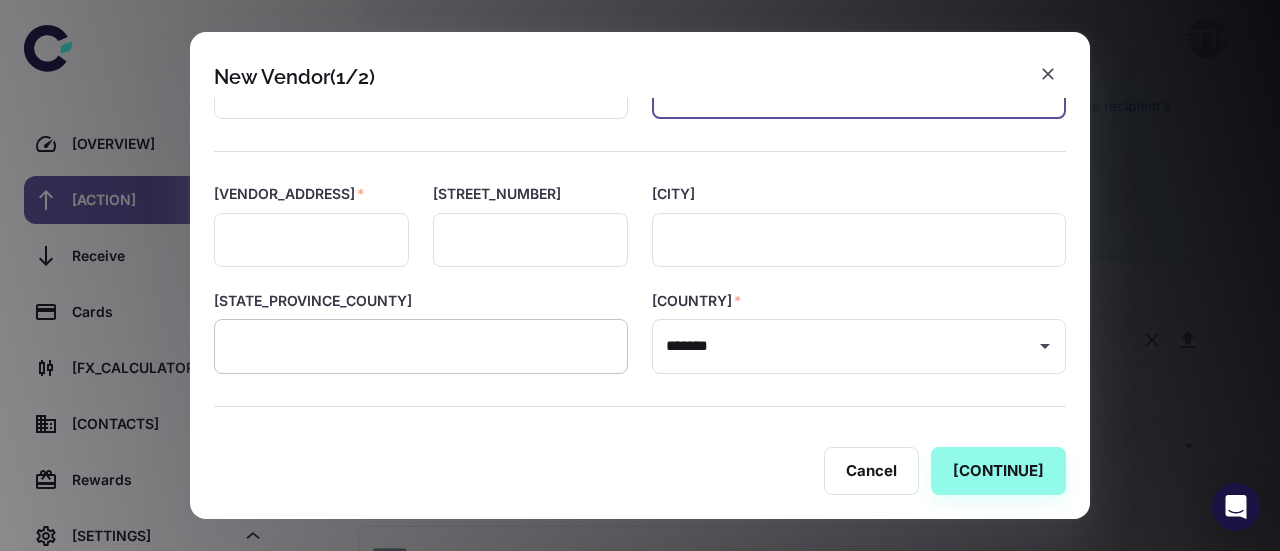scroll, scrollTop: 193, scrollLeft: 0, axis: vertical 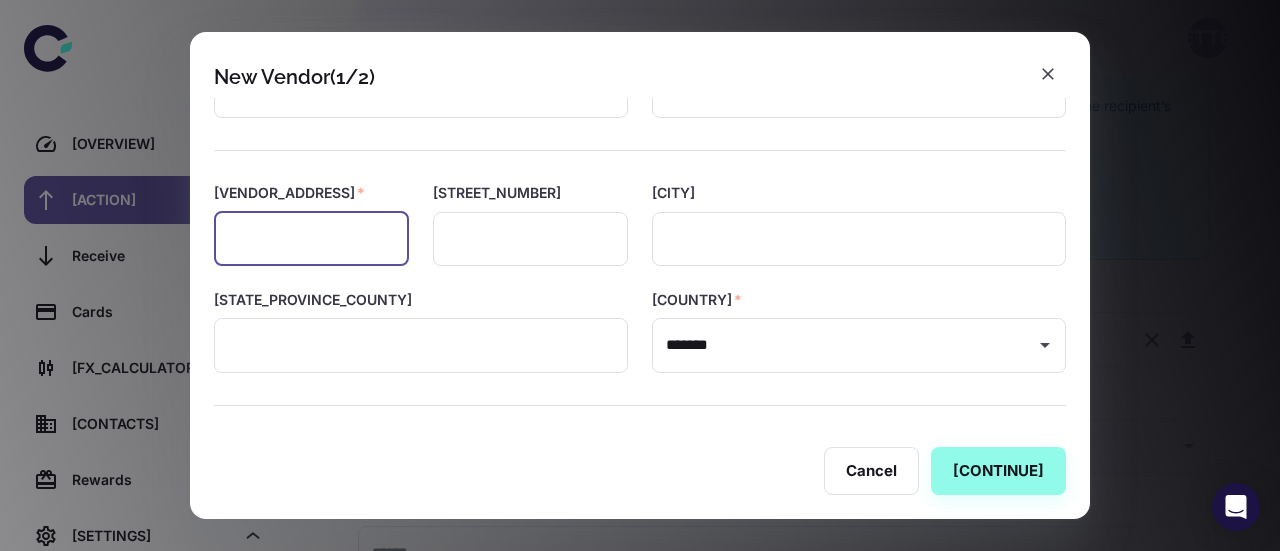 click at bounding box center (311, 239) 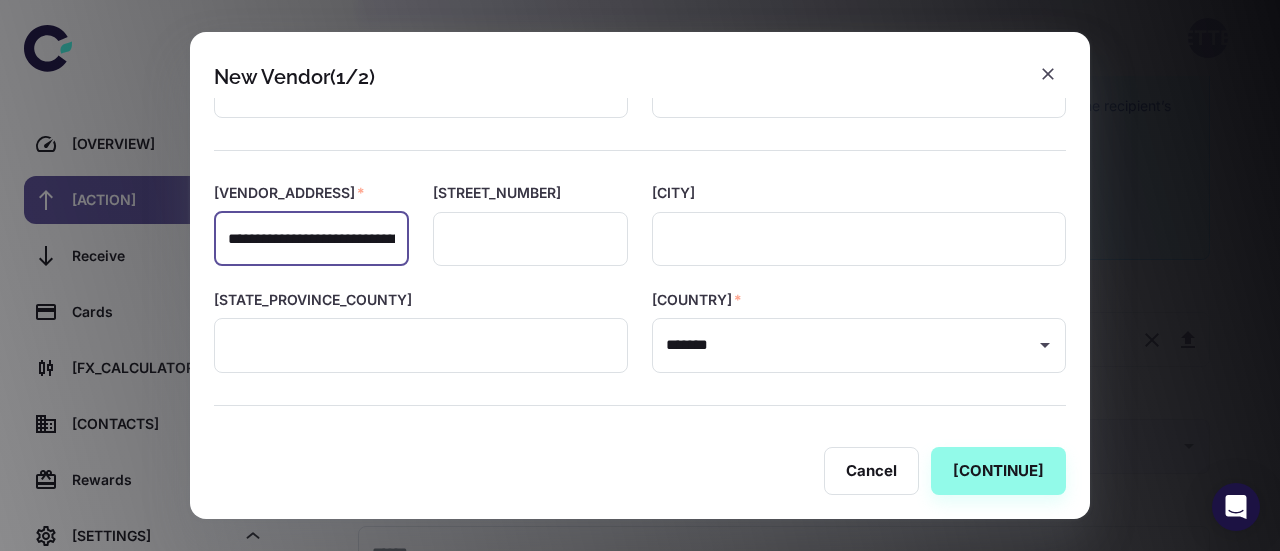 scroll, scrollTop: 0, scrollLeft: 155, axis: horizontal 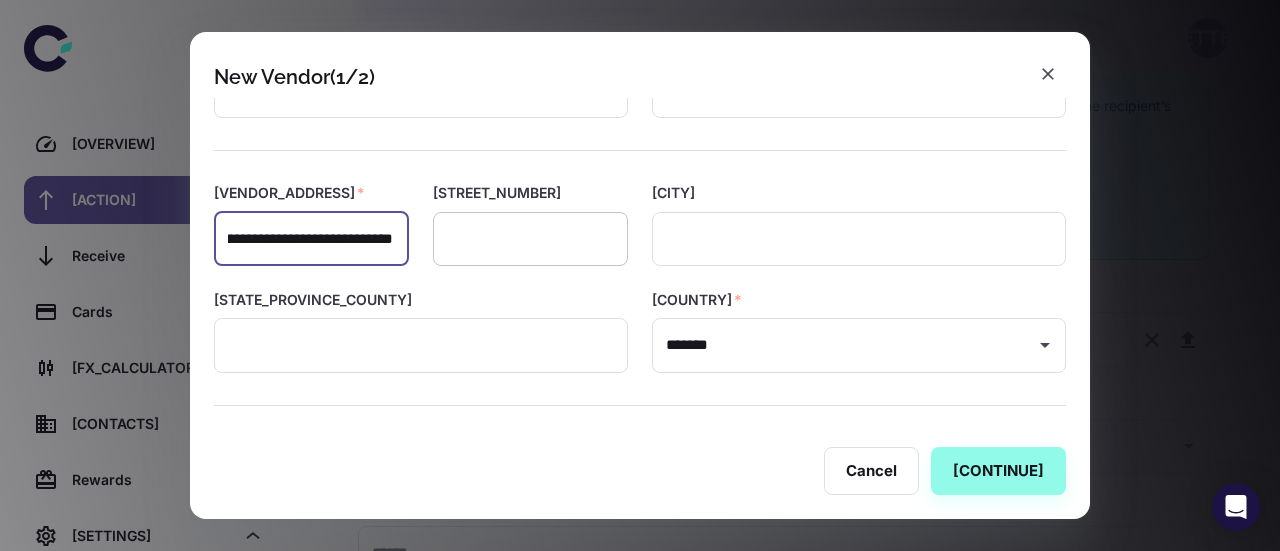 type on "**********" 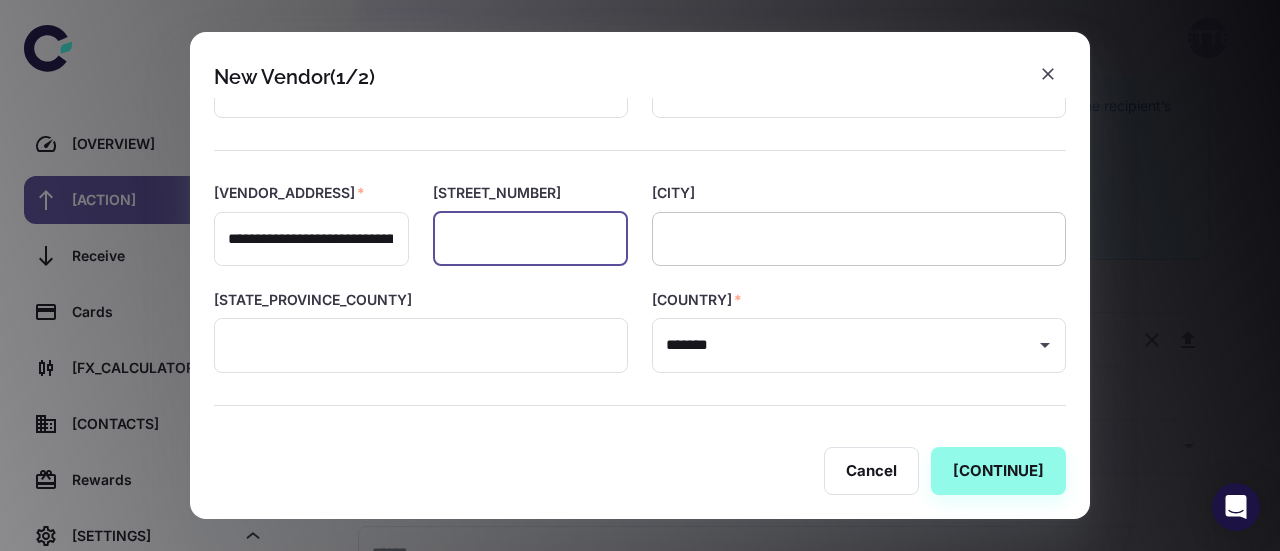 click at bounding box center [859, 239] 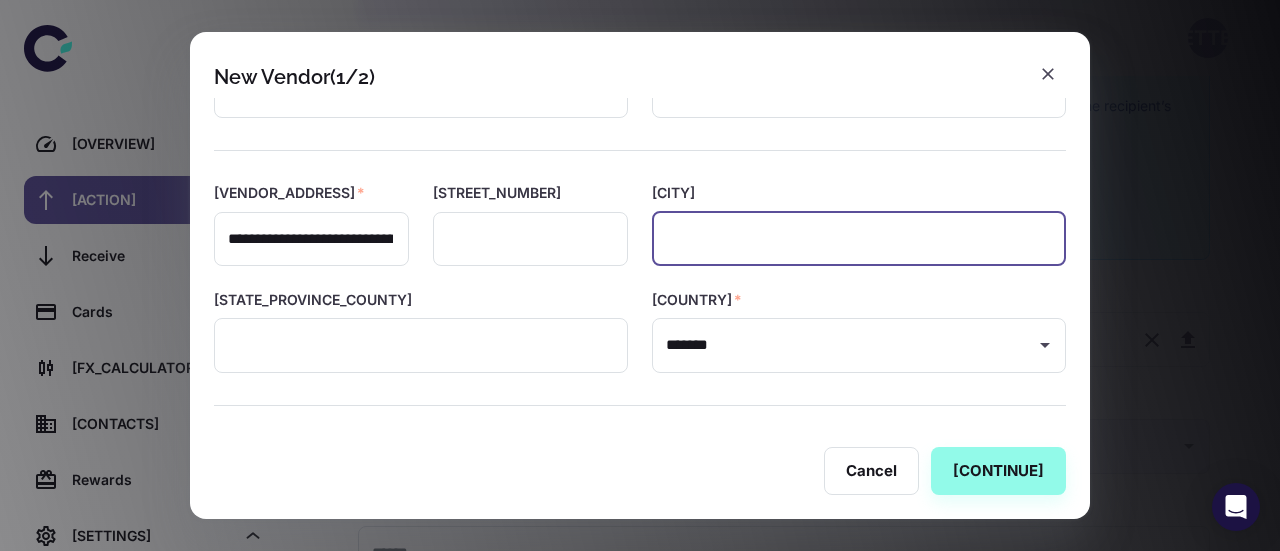 paste on "**********" 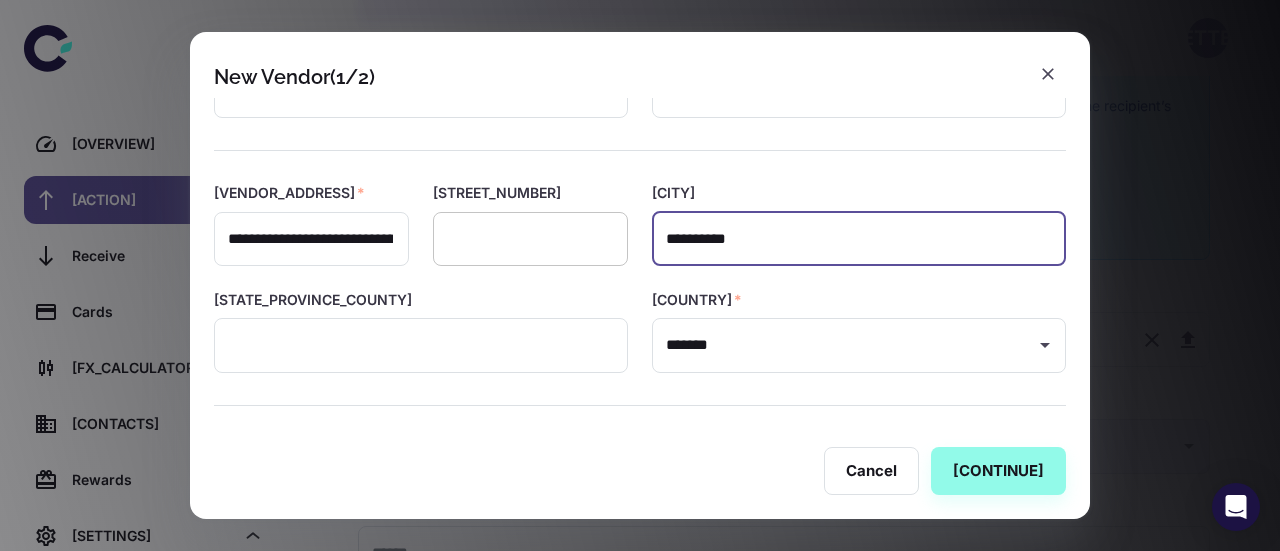 type on "**********" 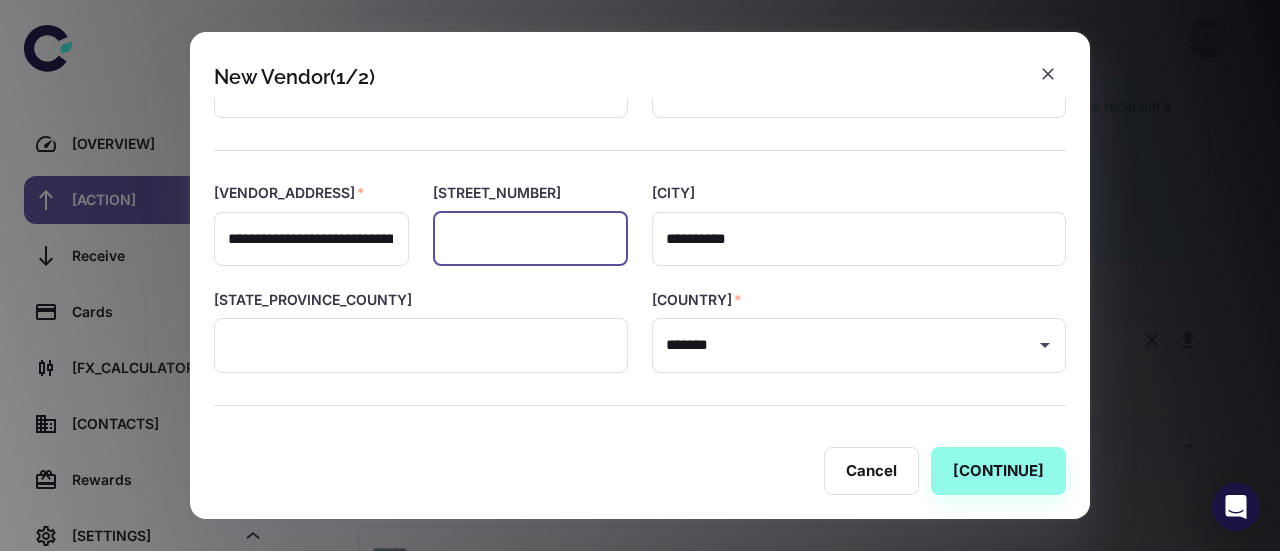 click at bounding box center [530, 239] 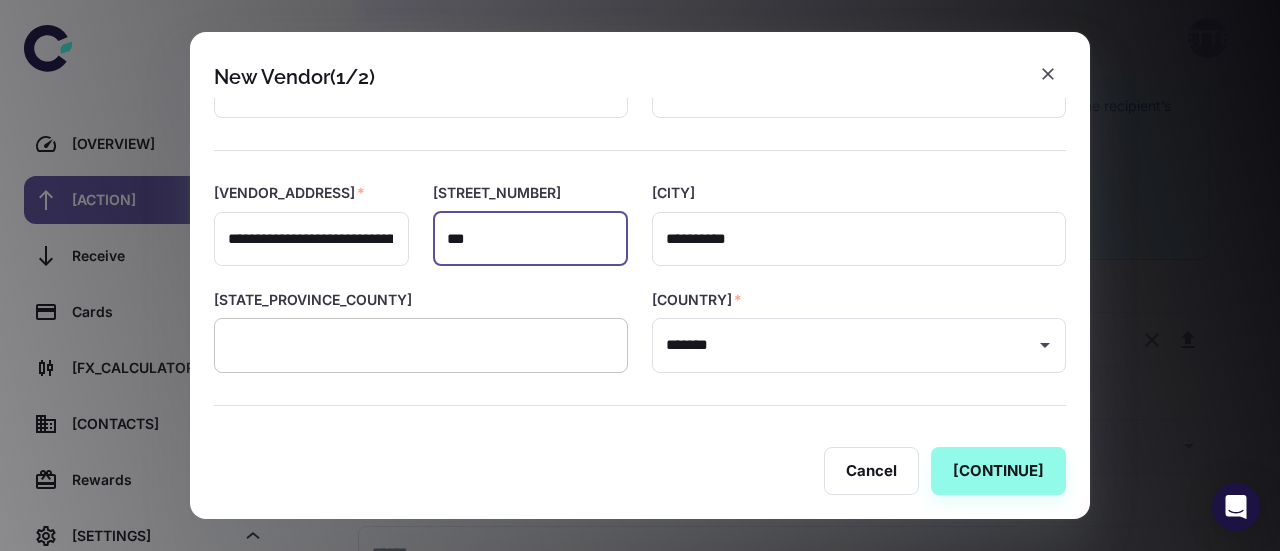 type on "***" 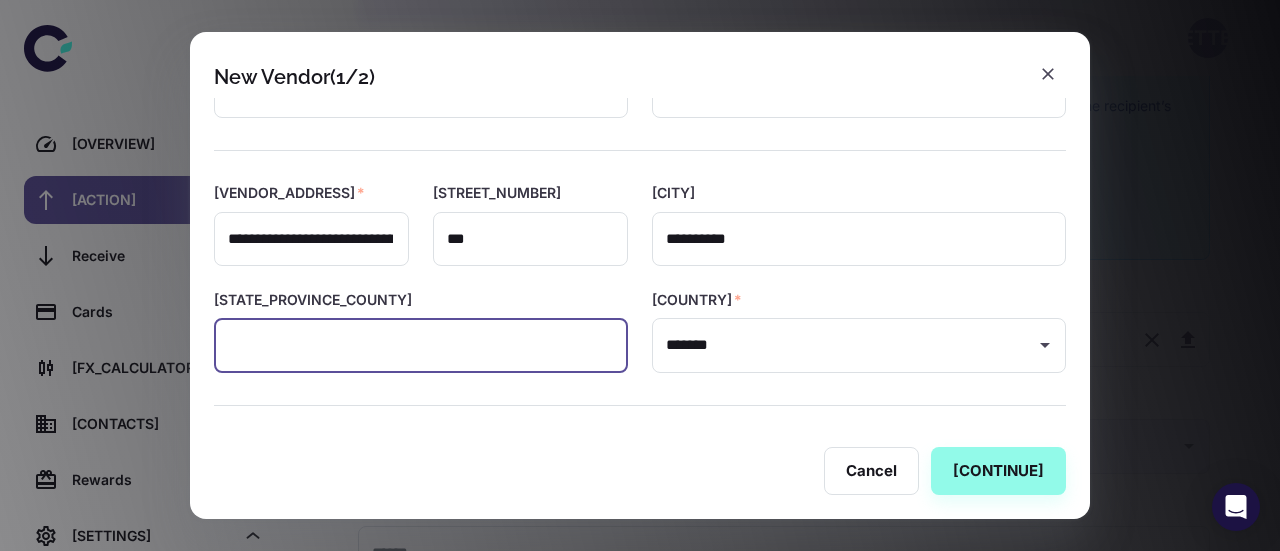 click at bounding box center (421, 345) 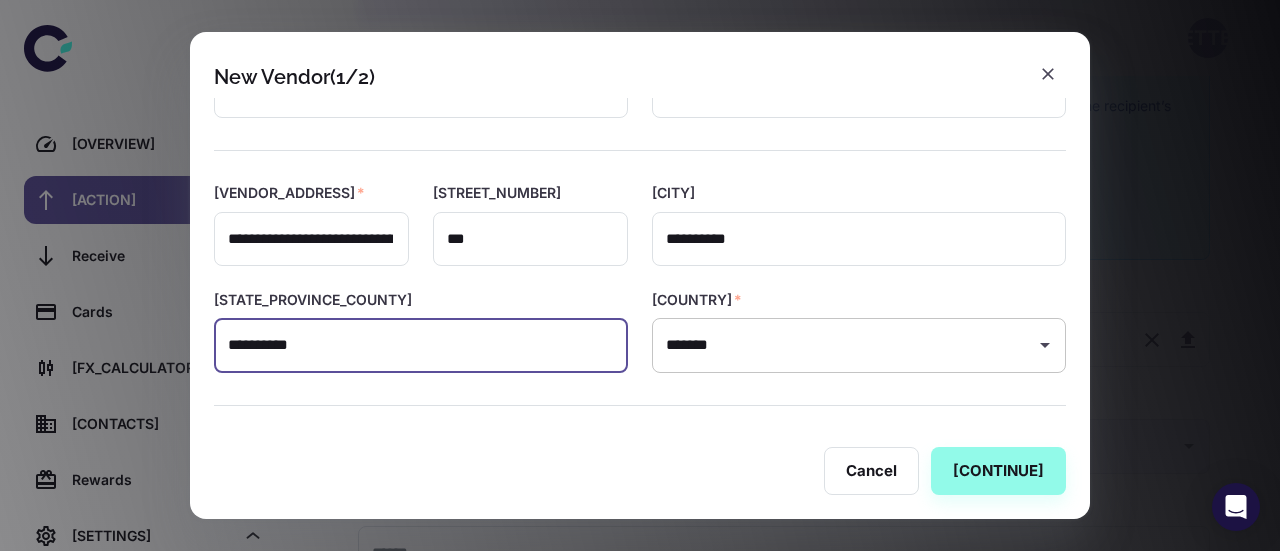 type on "**********" 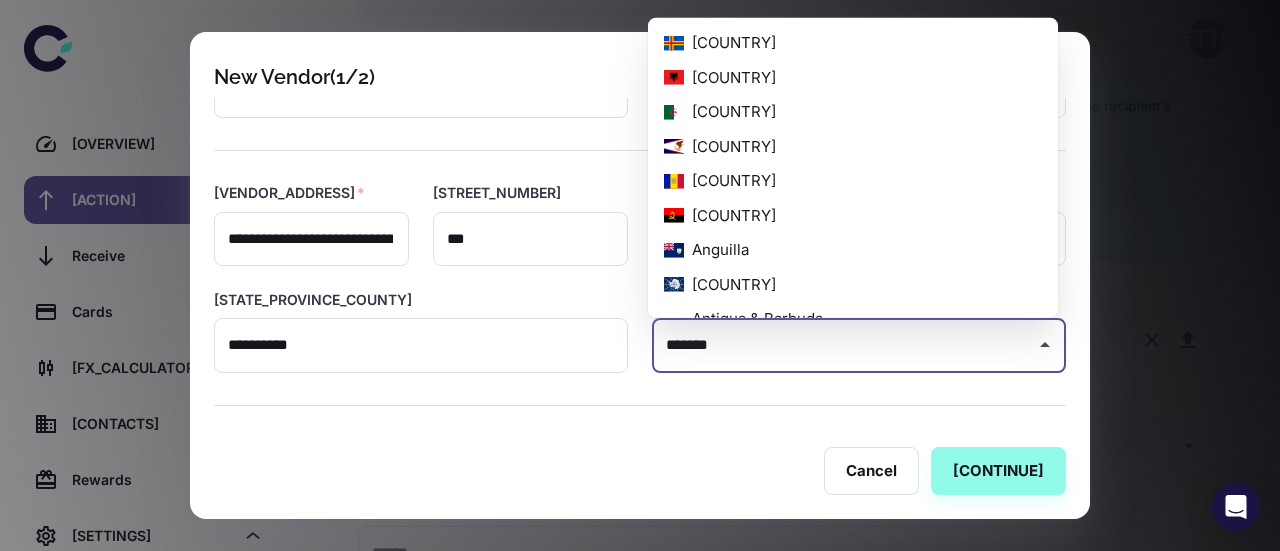 click on "**********" at bounding box center [844, 345] 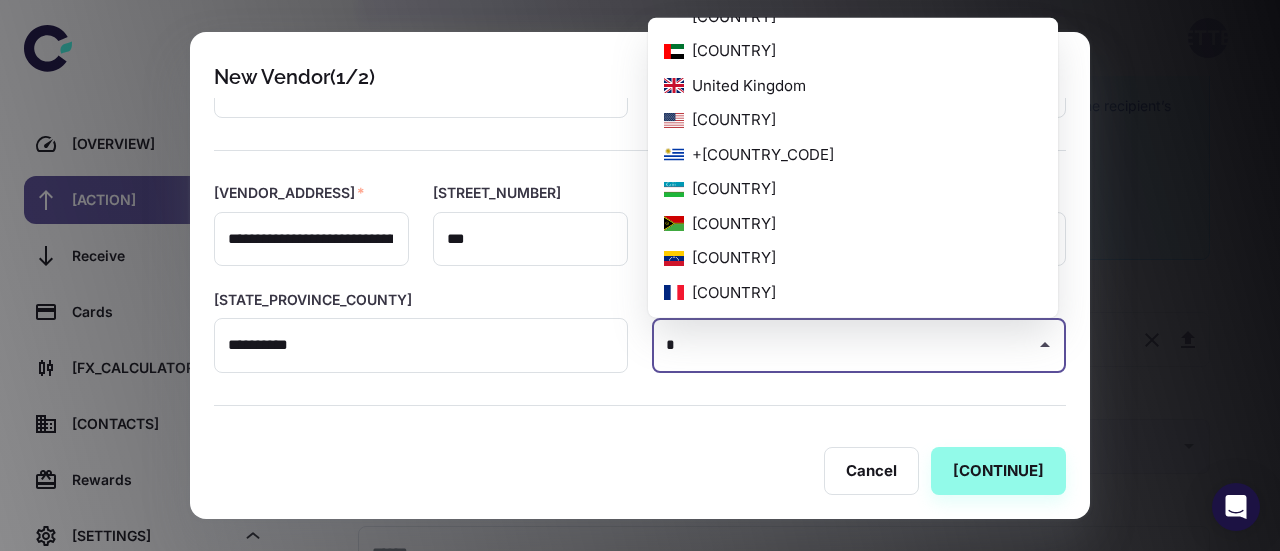 scroll, scrollTop: 0, scrollLeft: 0, axis: both 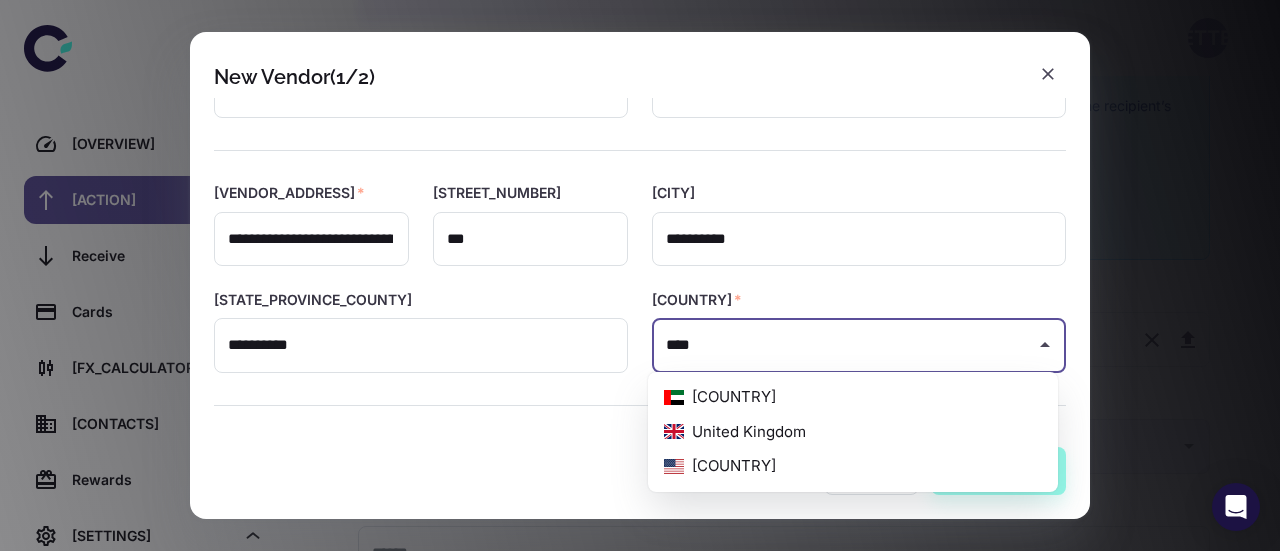 click on "[COUNTRY]" at bounding box center (853, 466) 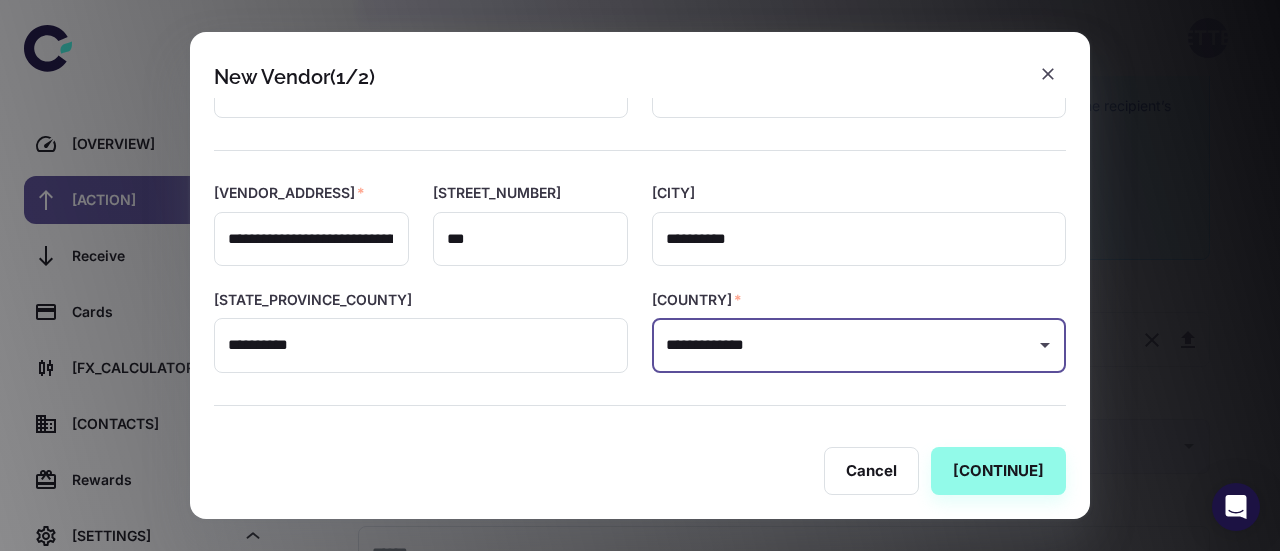 scroll, scrollTop: 313, scrollLeft: 0, axis: vertical 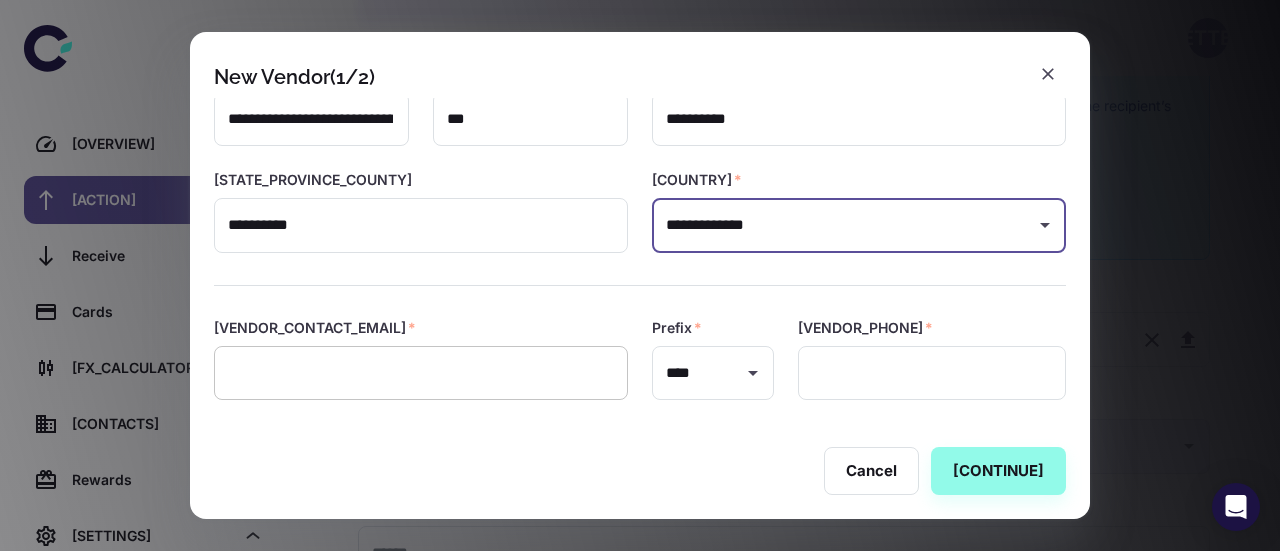 type on "**********" 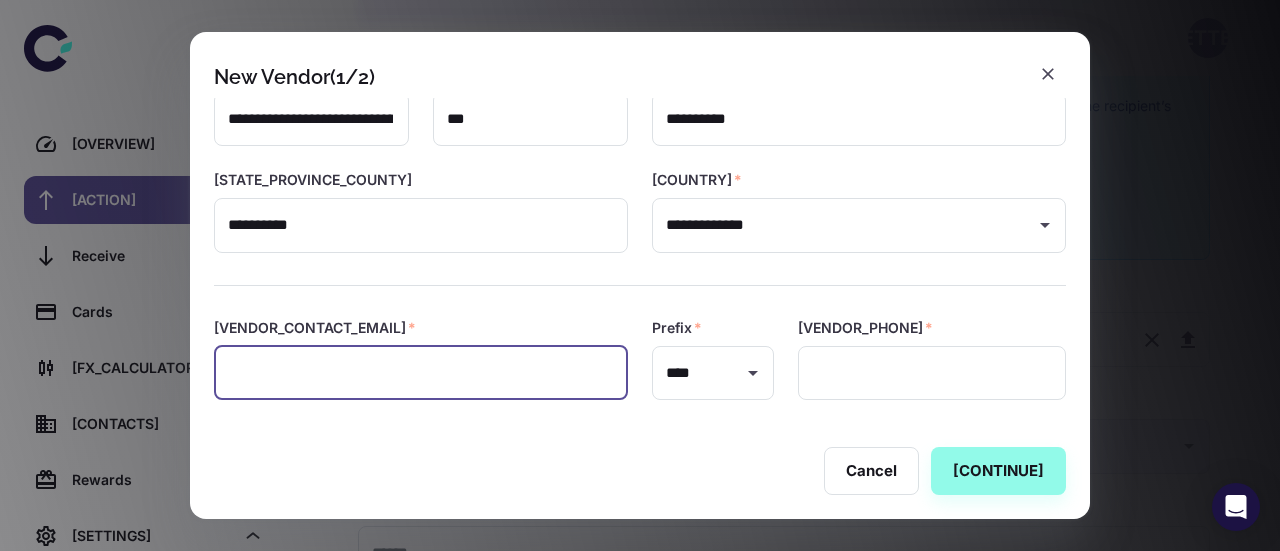 paste on "**********" 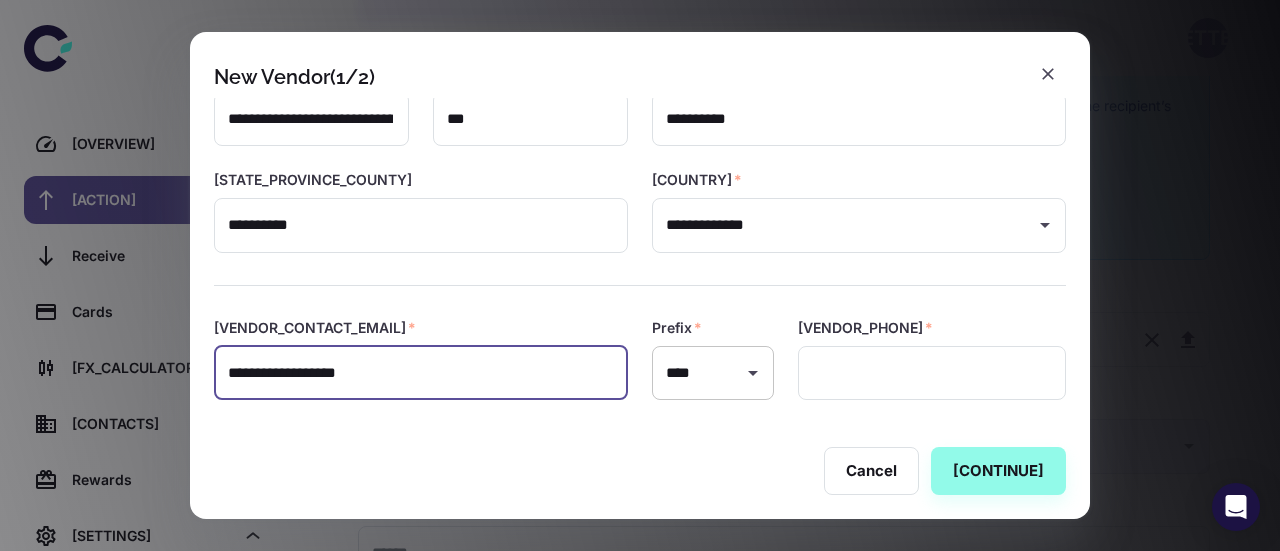 type on "**********" 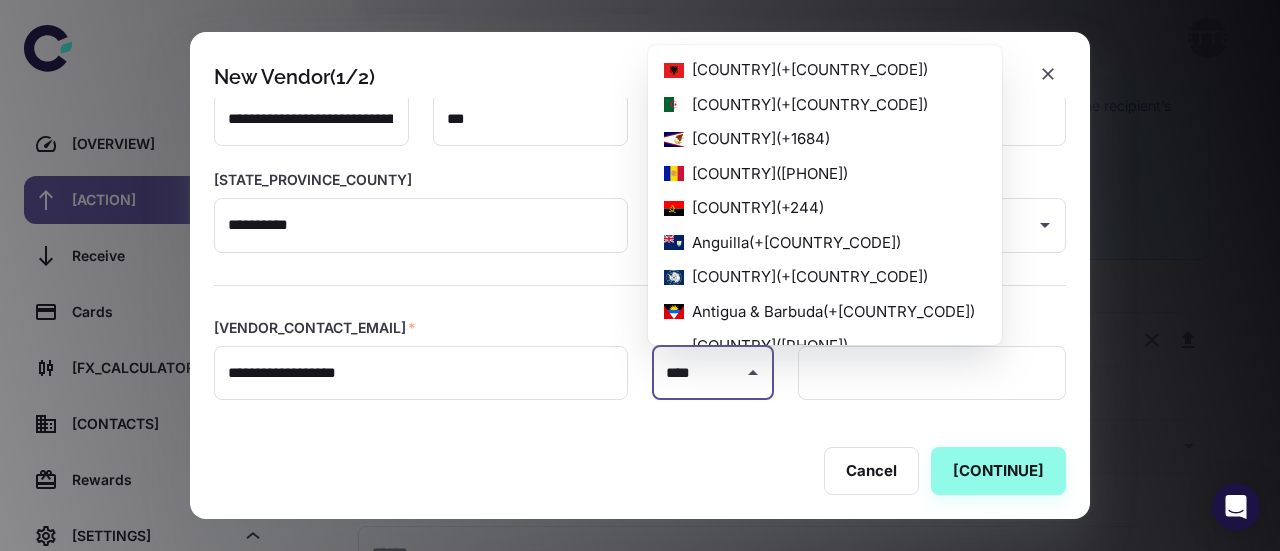 click on "****" at bounding box center (698, 373) 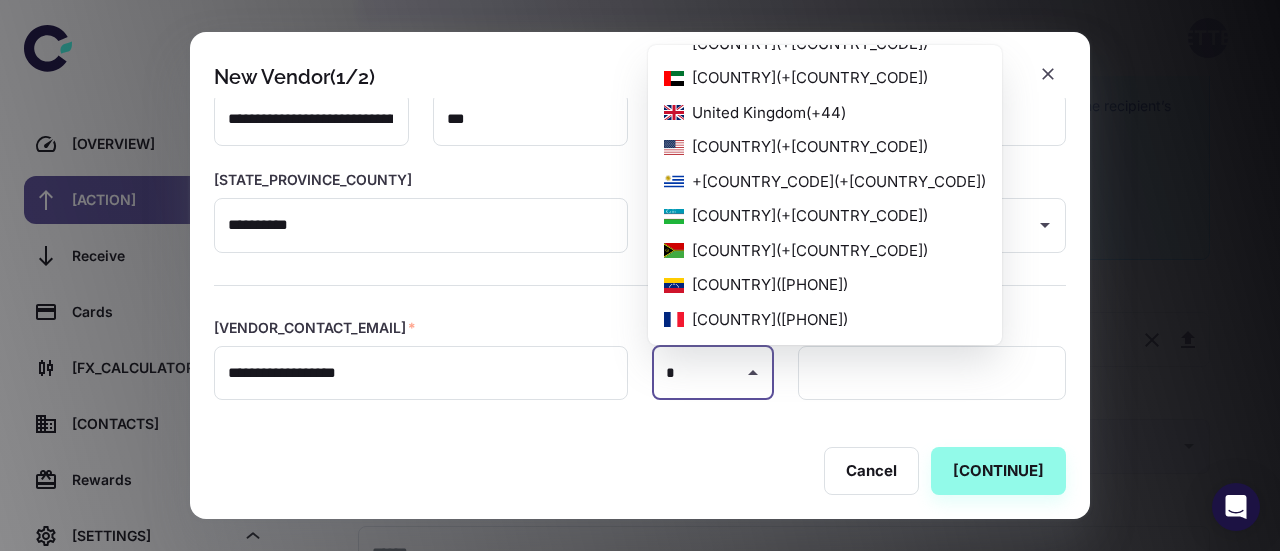 scroll, scrollTop: 0, scrollLeft: 0, axis: both 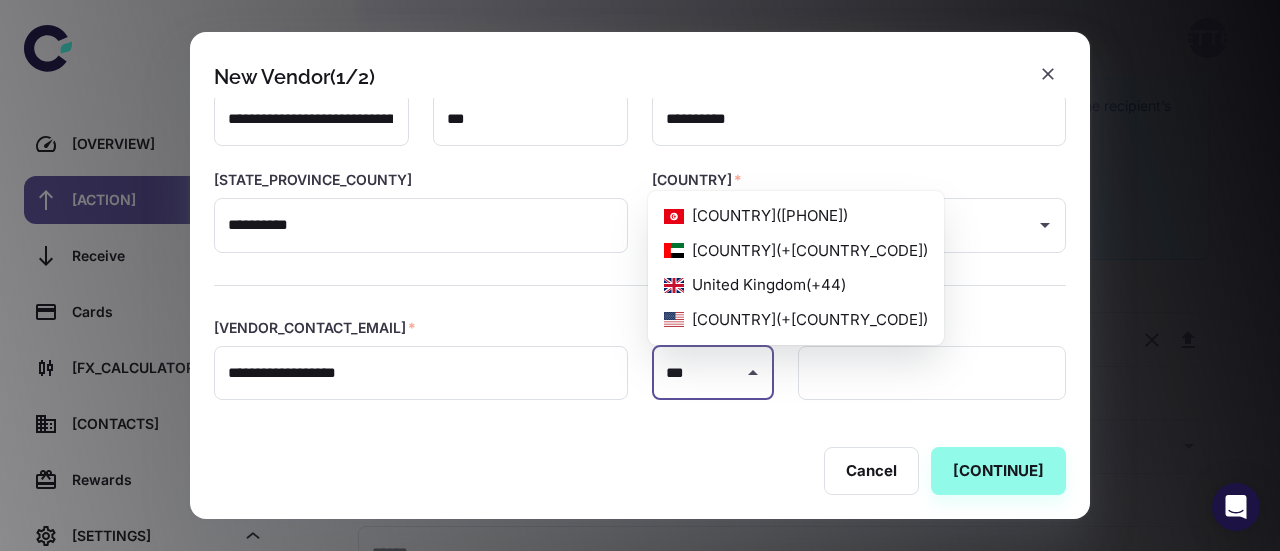 click on "[COUNTRY] ( [PHONE] )" at bounding box center (796, 320) 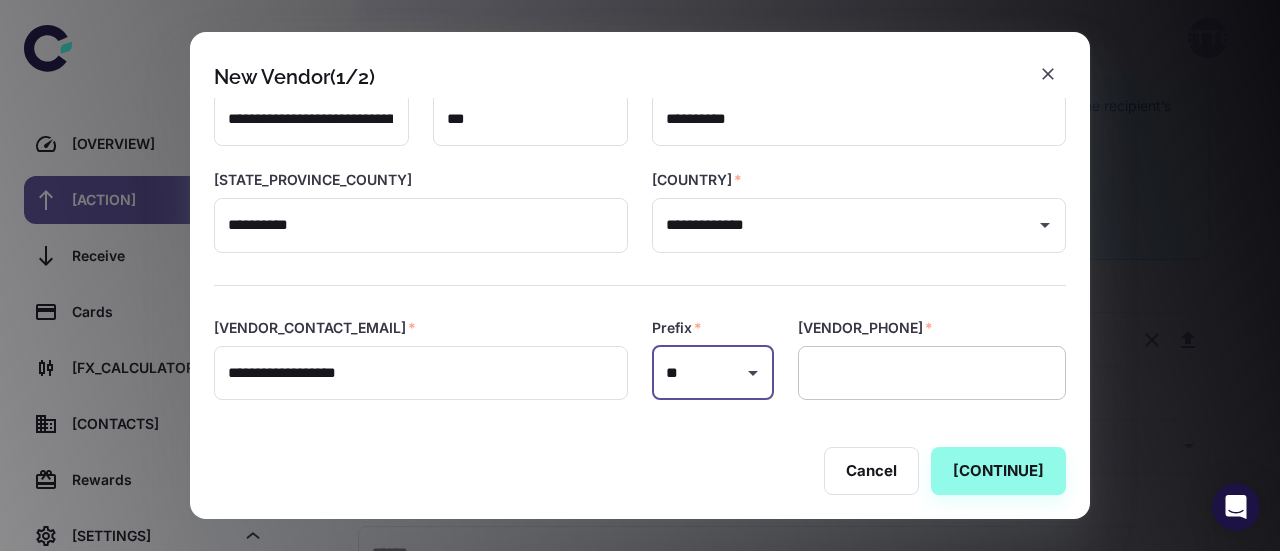 type on "**" 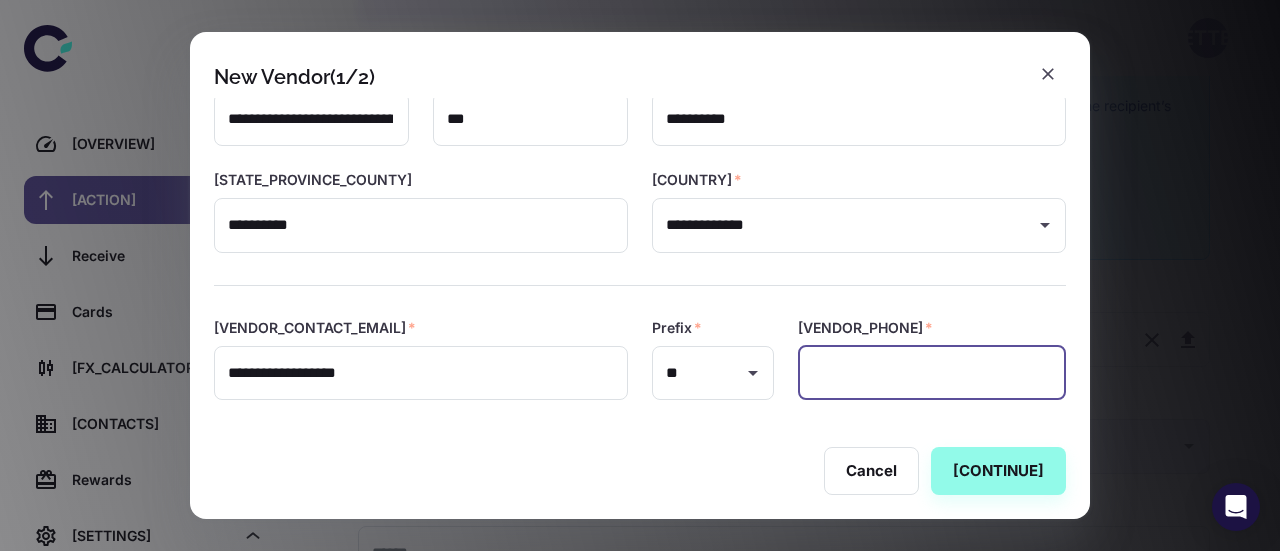 click at bounding box center (932, 373) 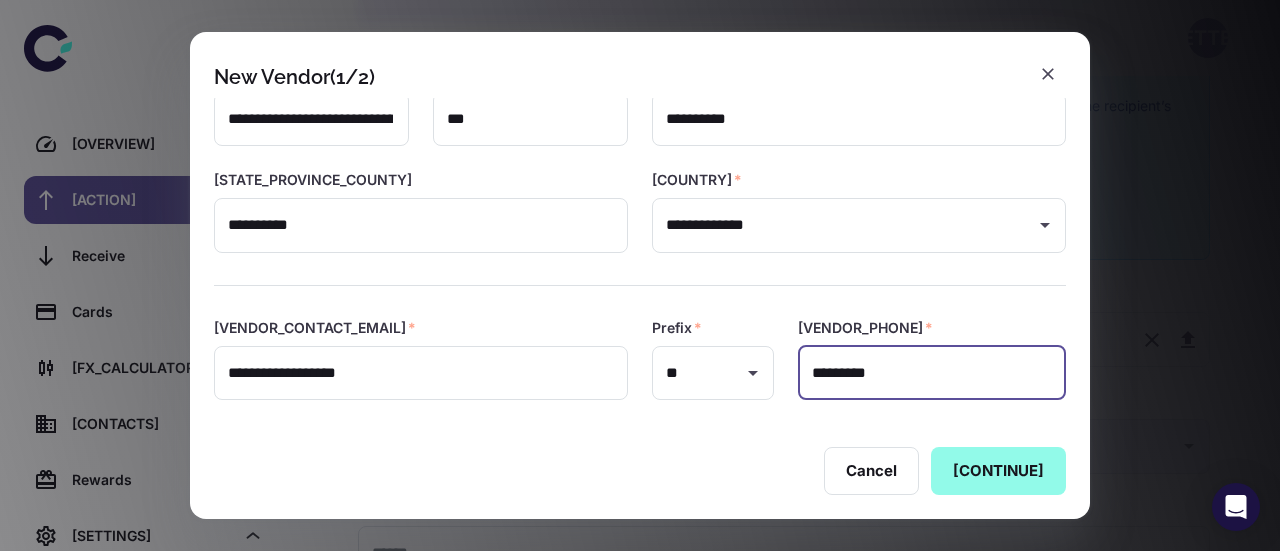 type on "*********" 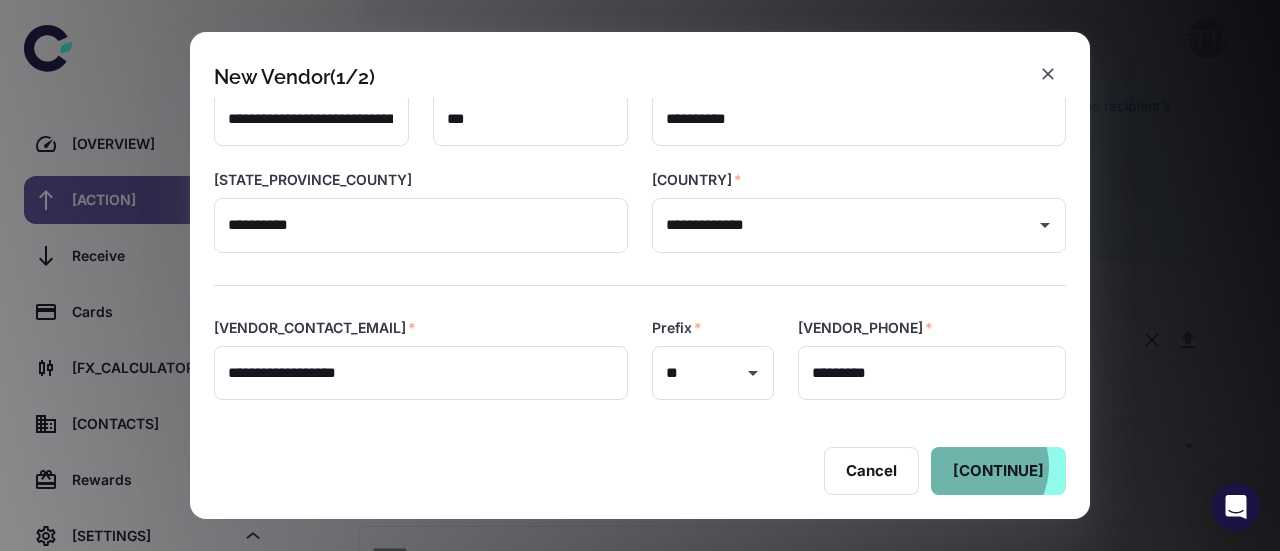 click on "[CONTINUE]" at bounding box center [998, 471] 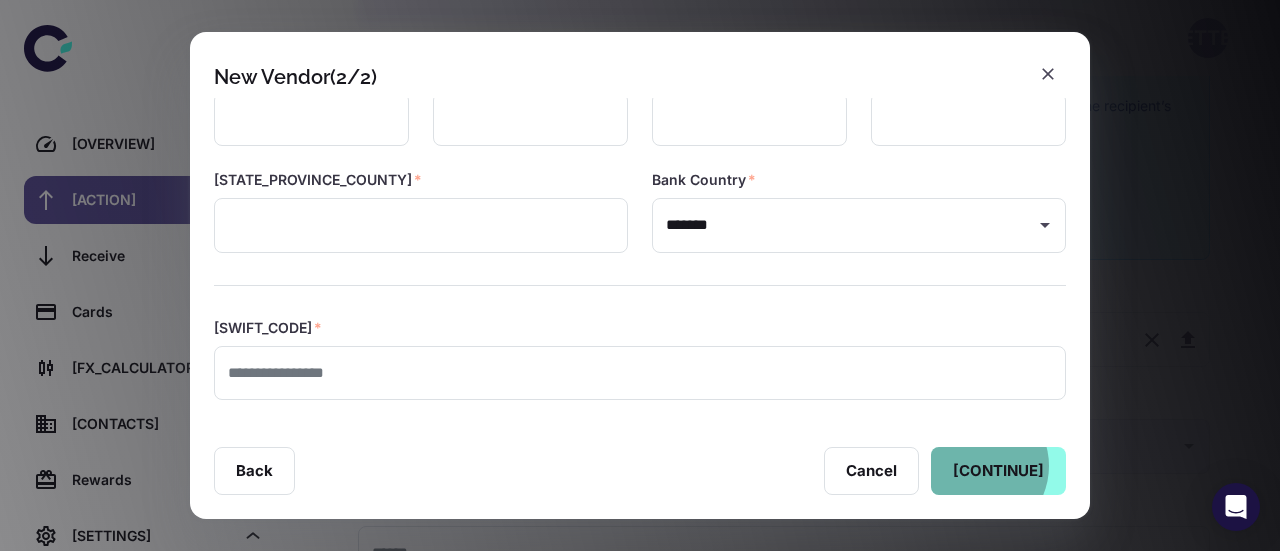 click on "[CONTINUE]" at bounding box center [998, 471] 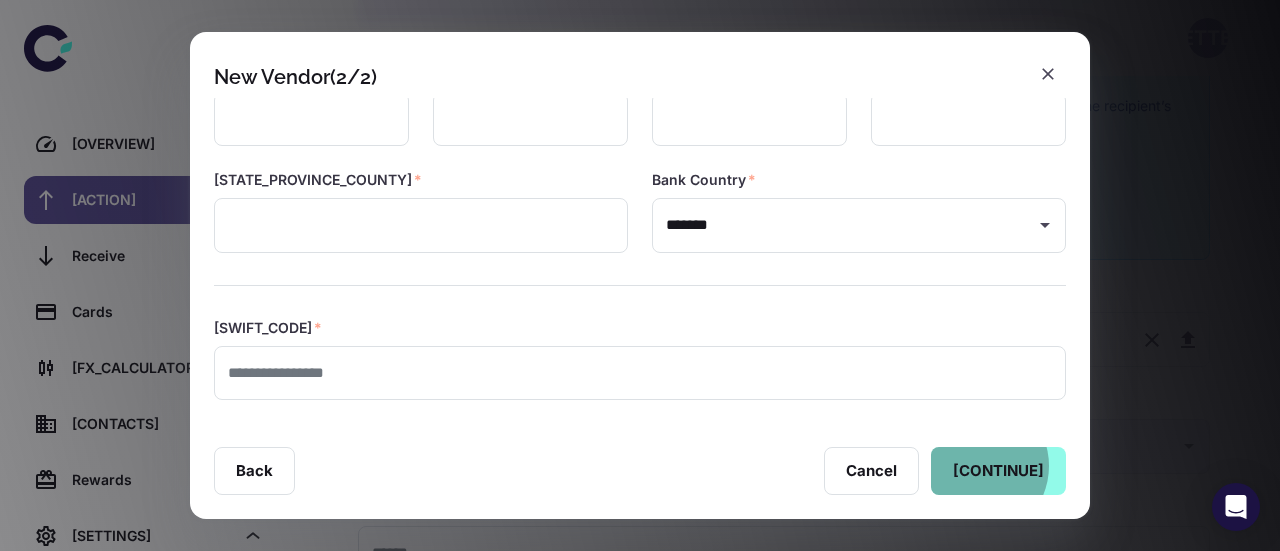 scroll, scrollTop: 0, scrollLeft: 0, axis: both 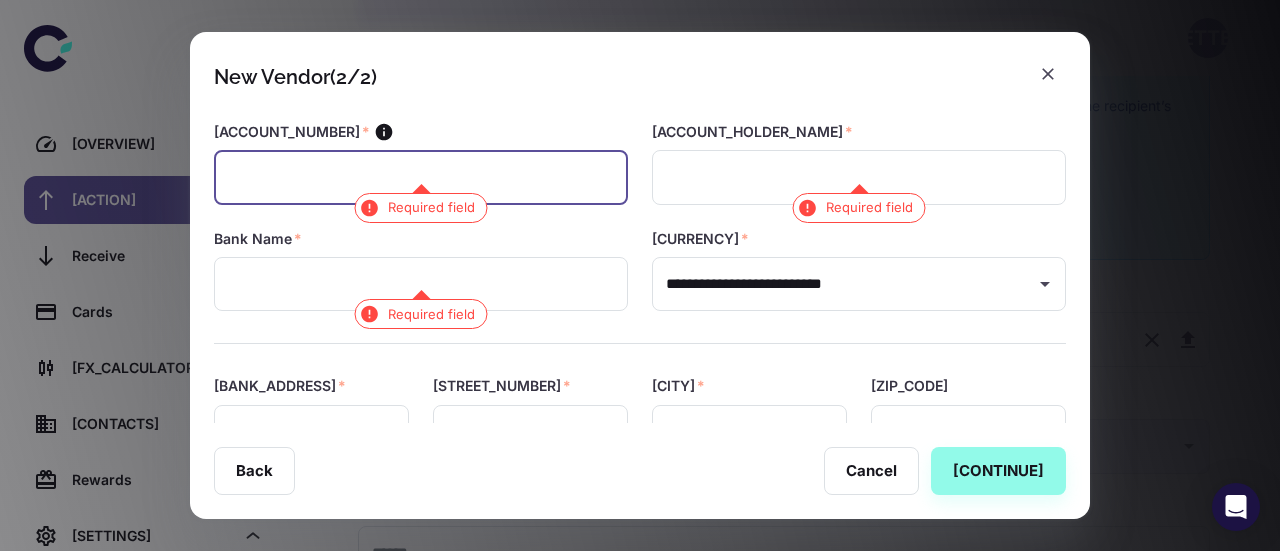 click at bounding box center (421, 189) 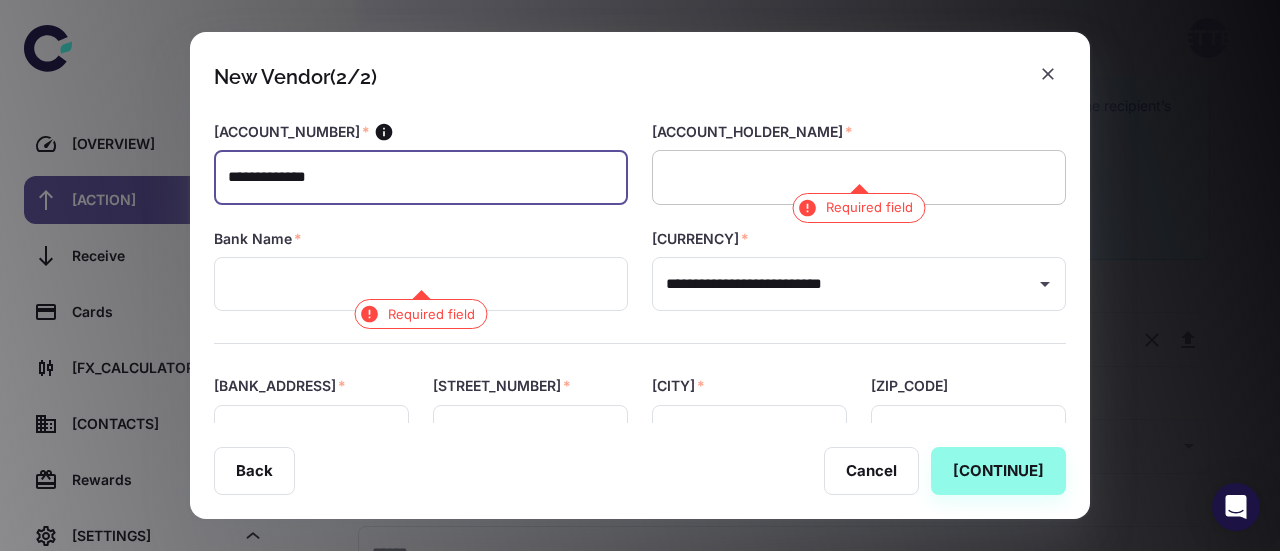type on "**********" 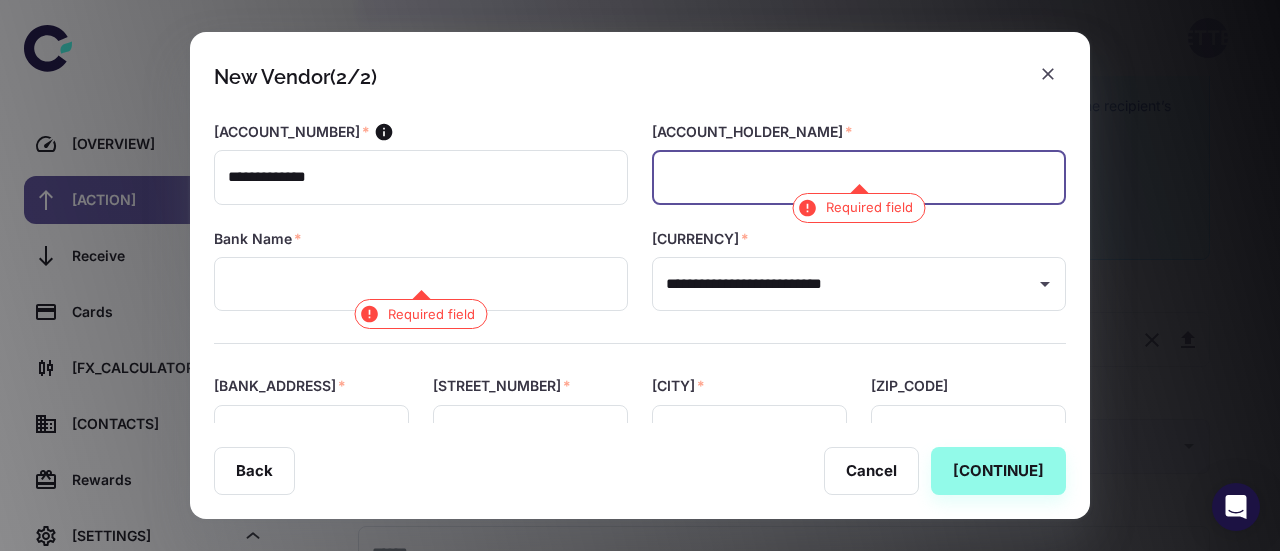 click at bounding box center (859, 177) 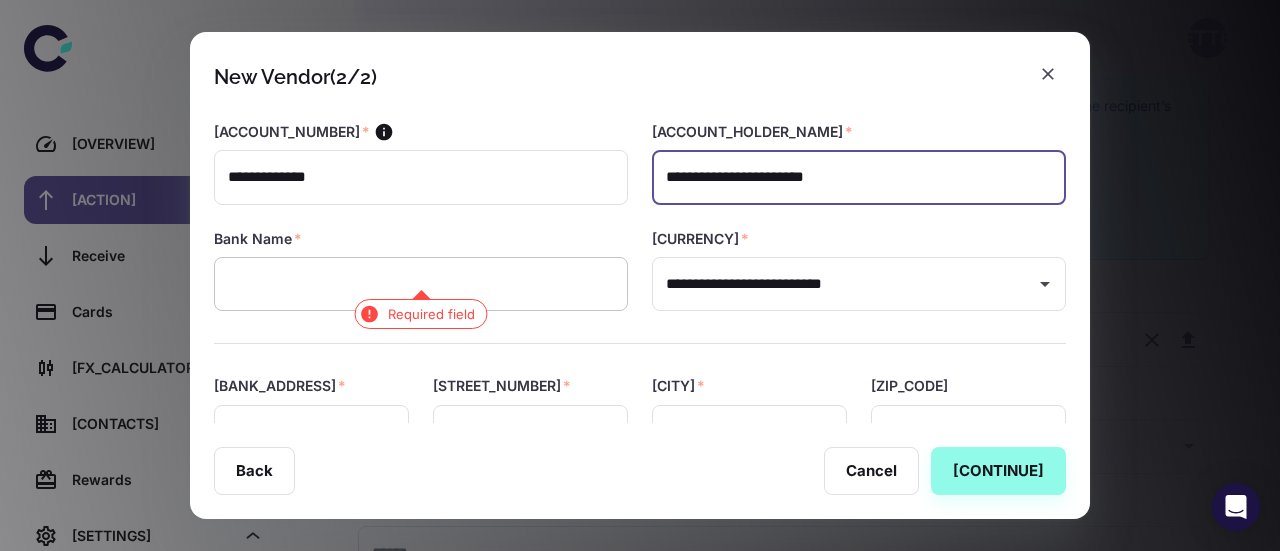 type on "**********" 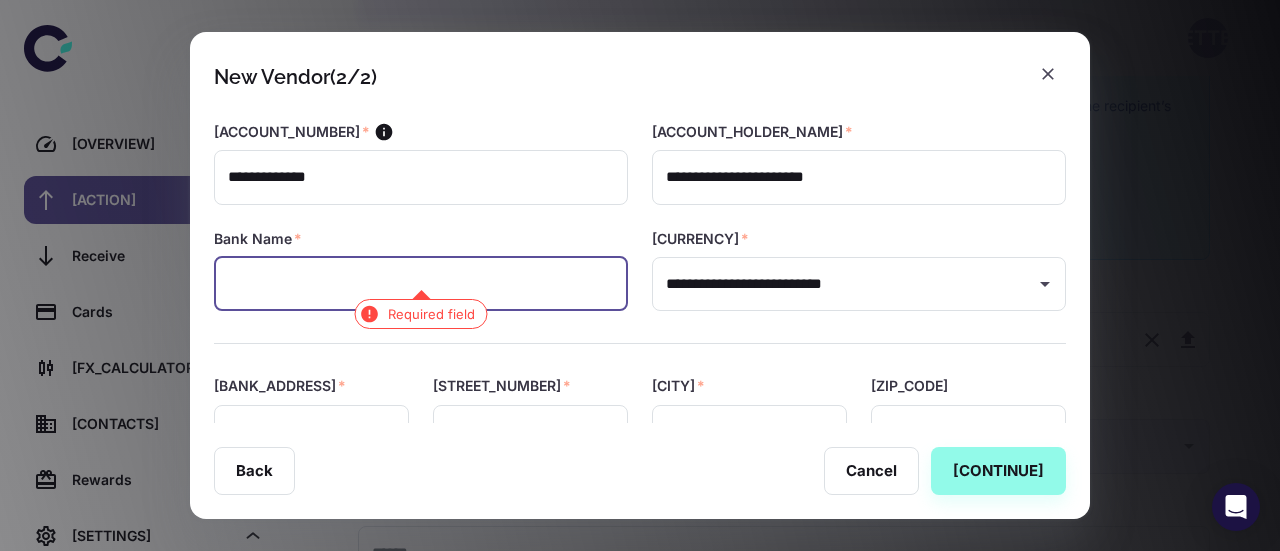 click at bounding box center (421, 284) 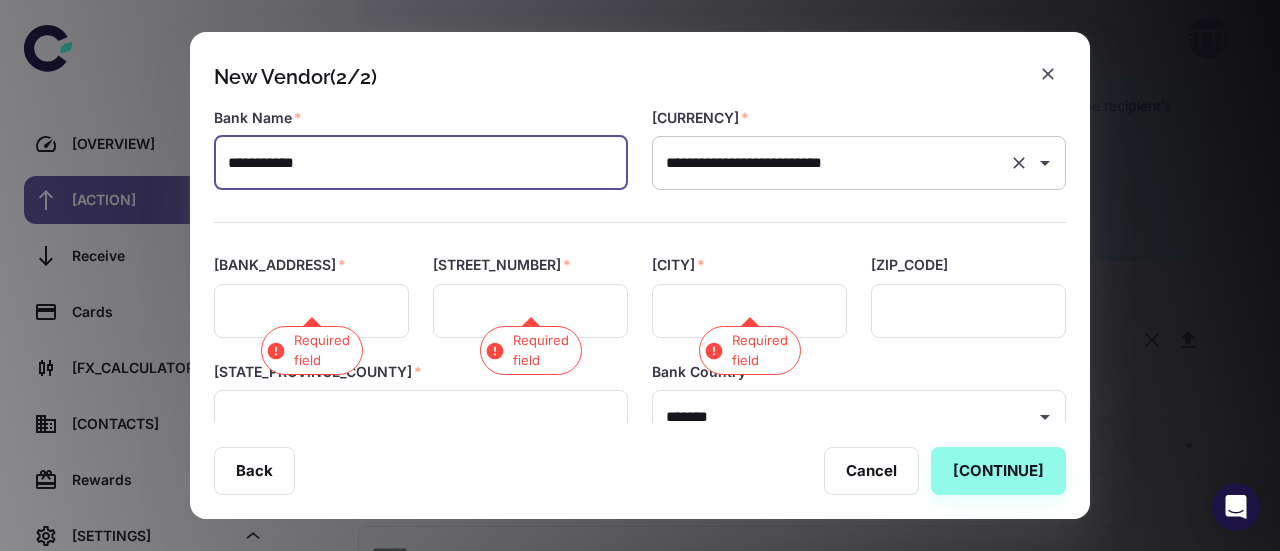 scroll, scrollTop: 126, scrollLeft: 0, axis: vertical 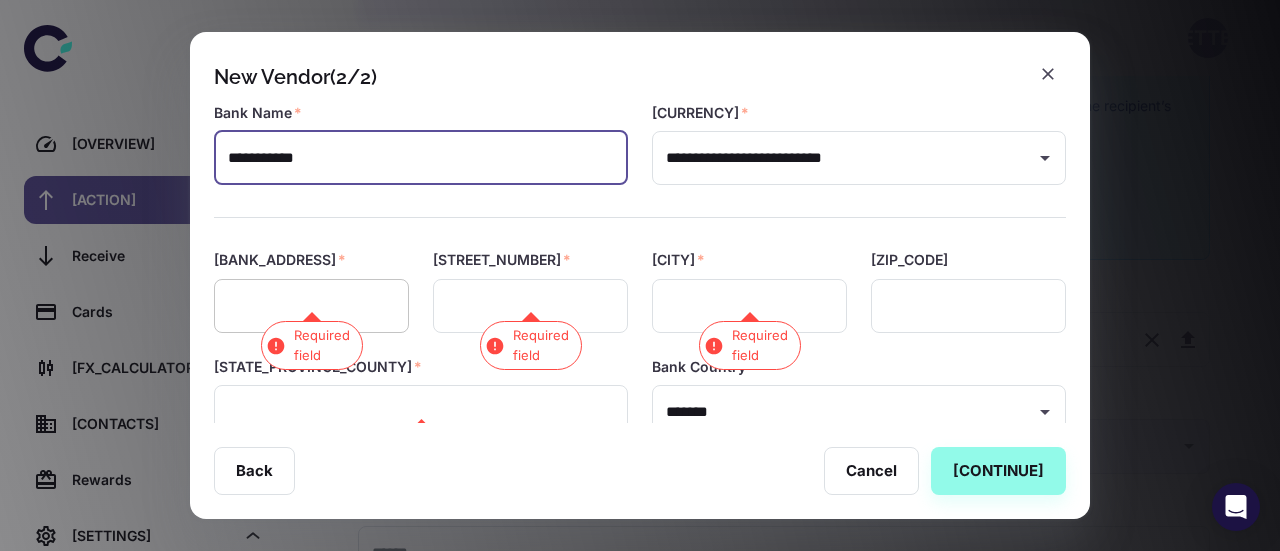 type on "**********" 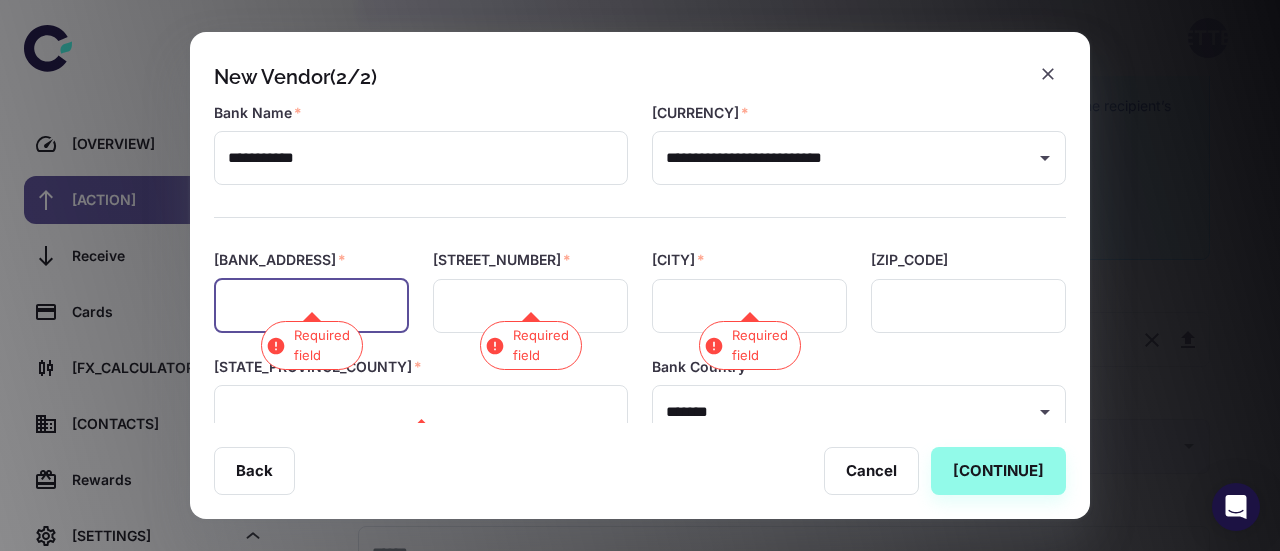 paste on "**********" 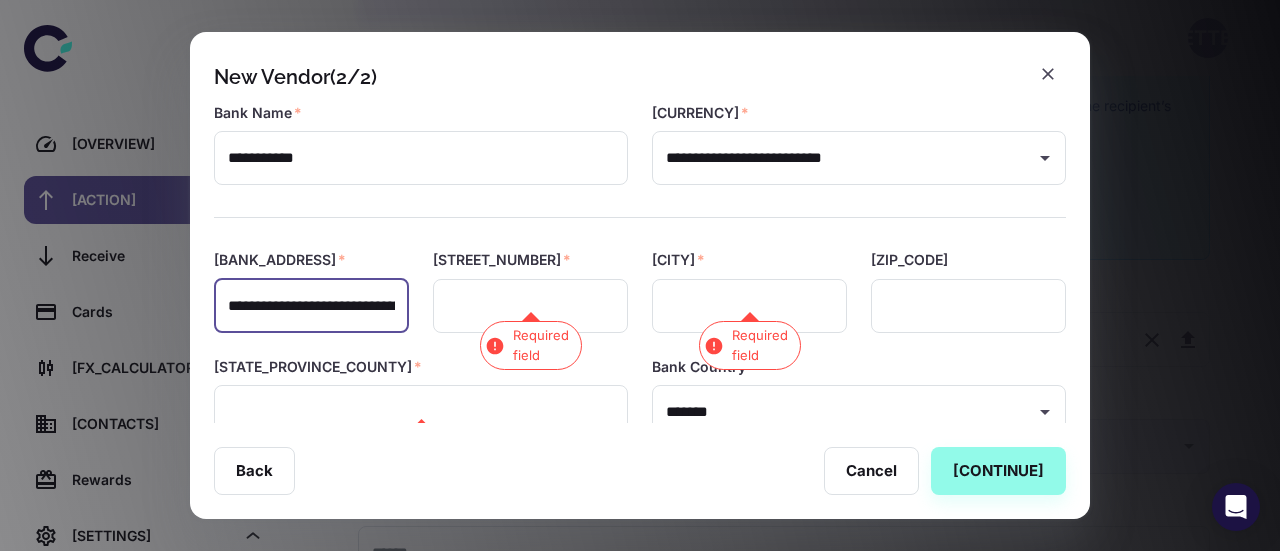 scroll, scrollTop: 0, scrollLeft: 161, axis: horizontal 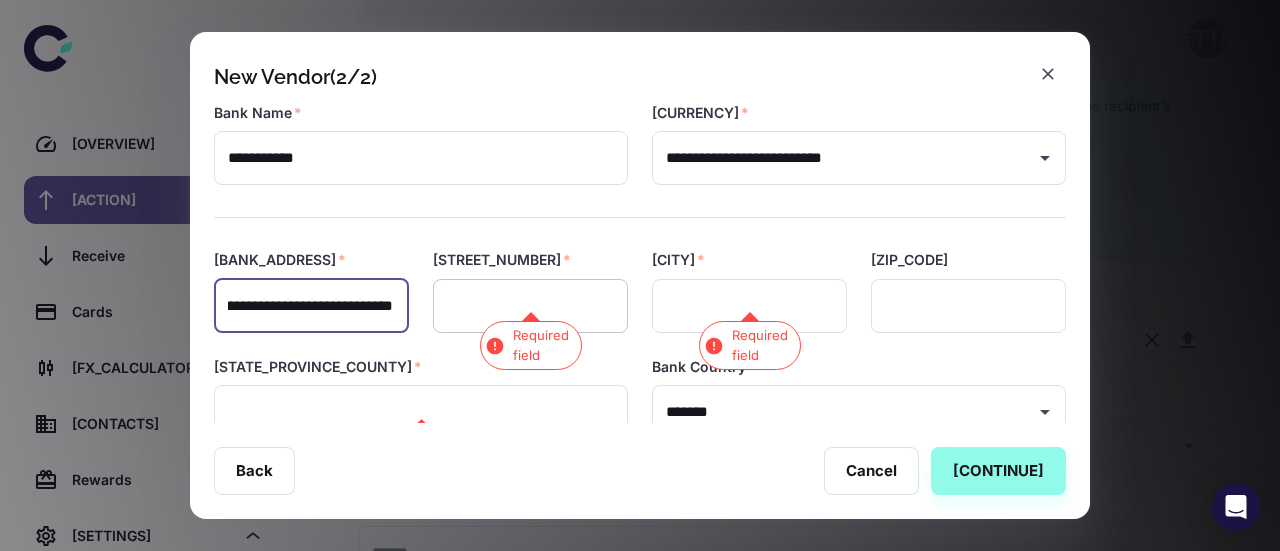 type on "**********" 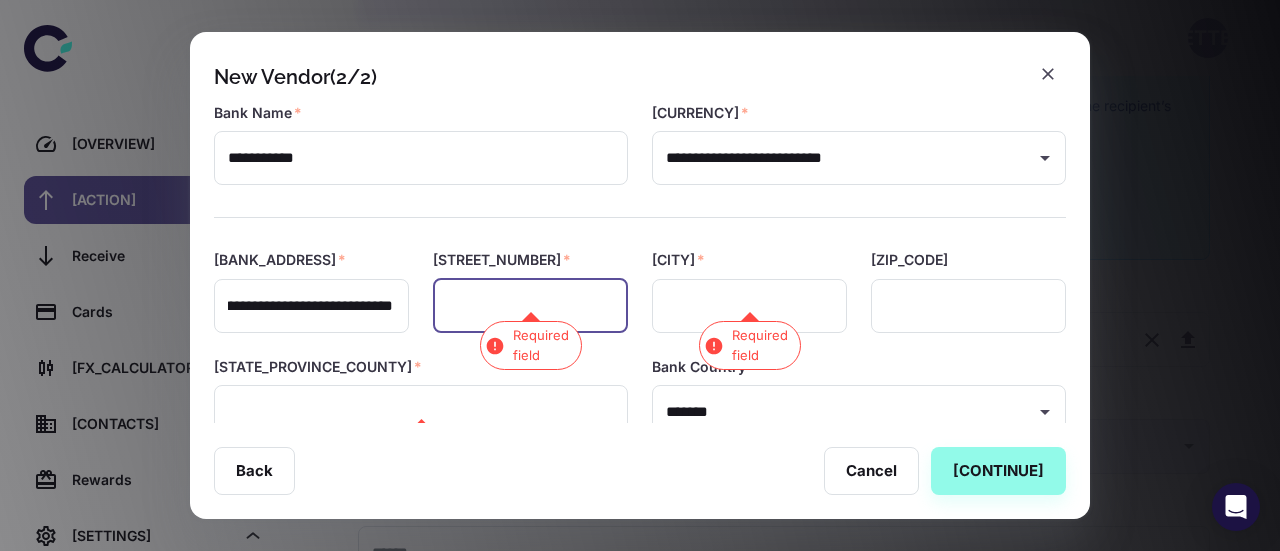 click at bounding box center (530, 306) 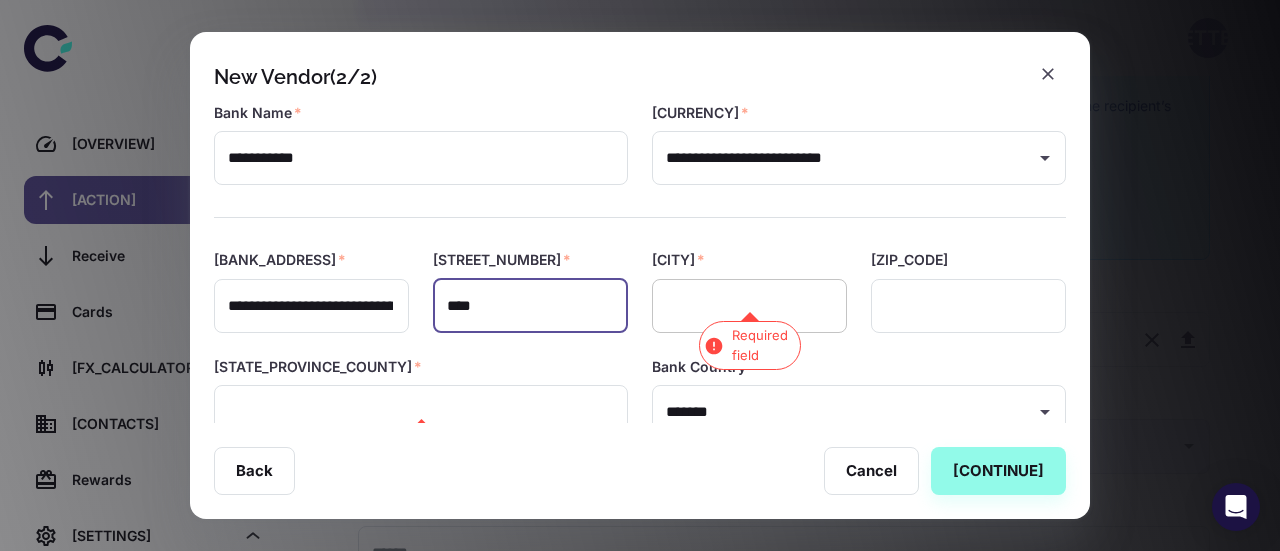 type on "****" 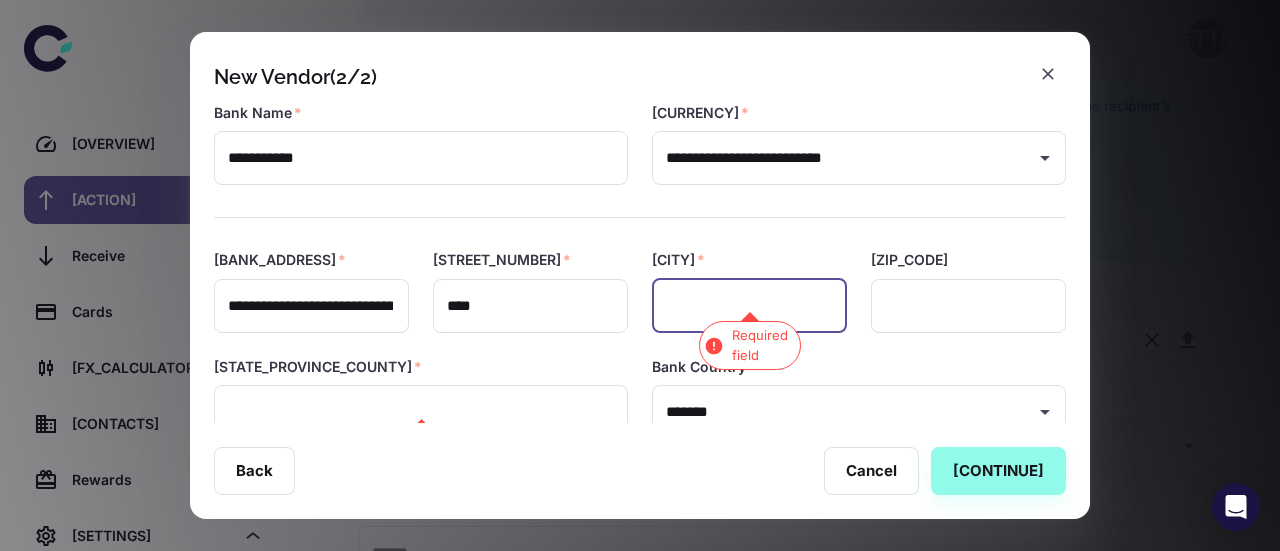 click at bounding box center (749, 306) 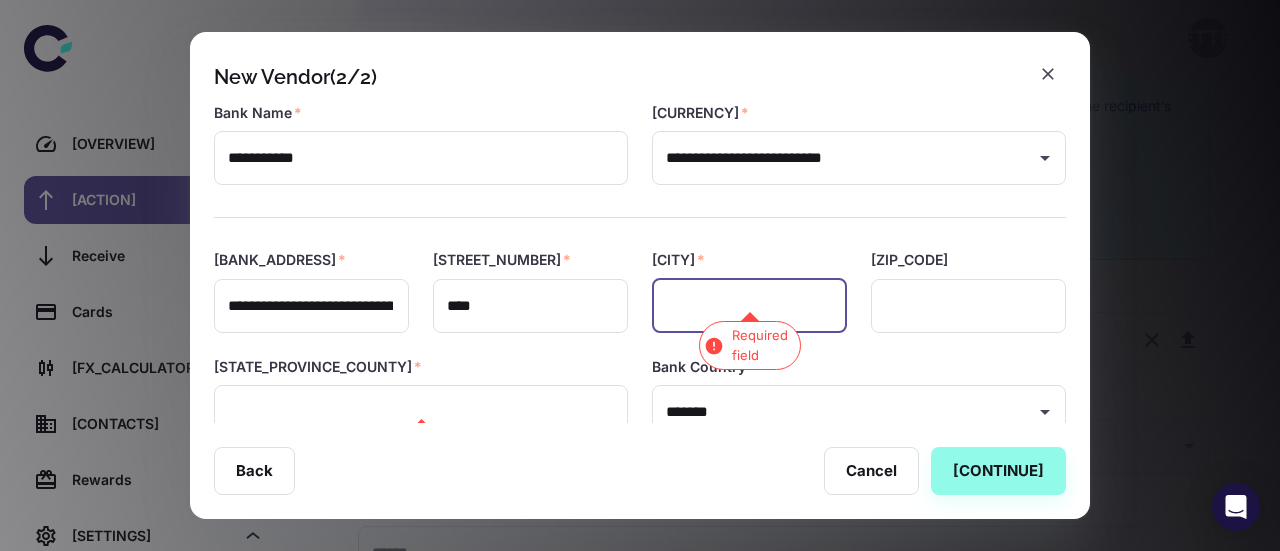 paste on "**********" 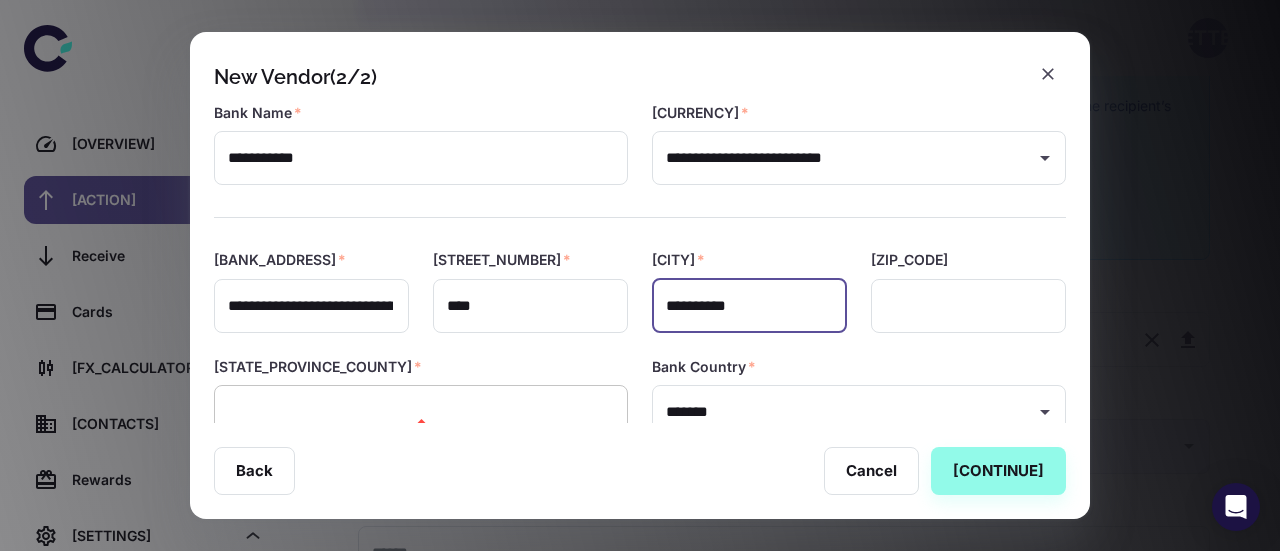 type on "**********" 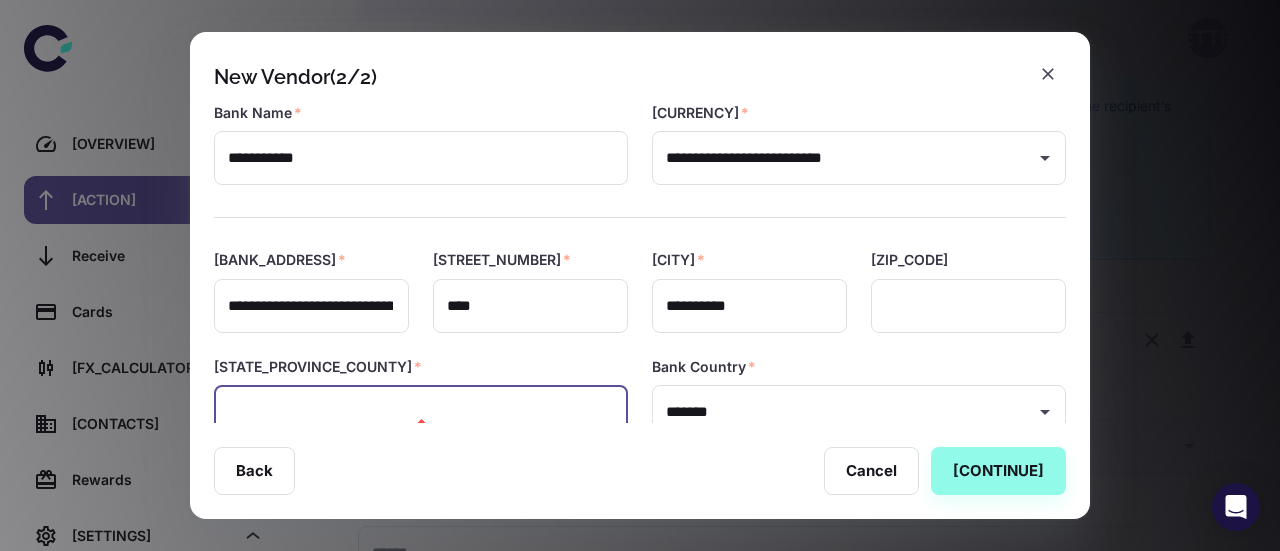 paste on "**********" 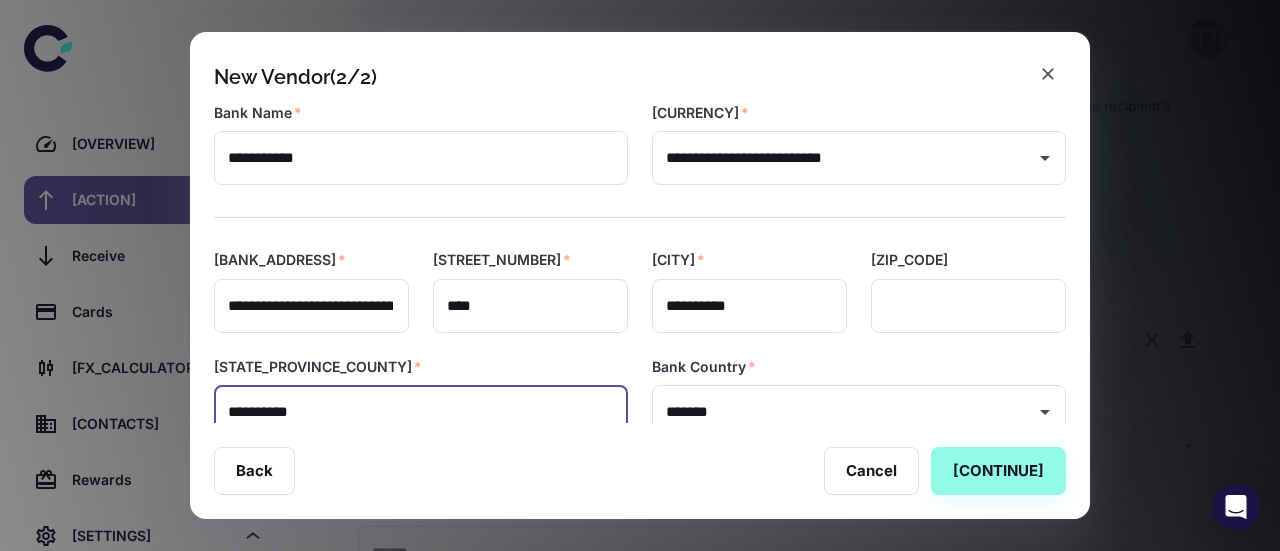 scroll, scrollTop: 298, scrollLeft: 0, axis: vertical 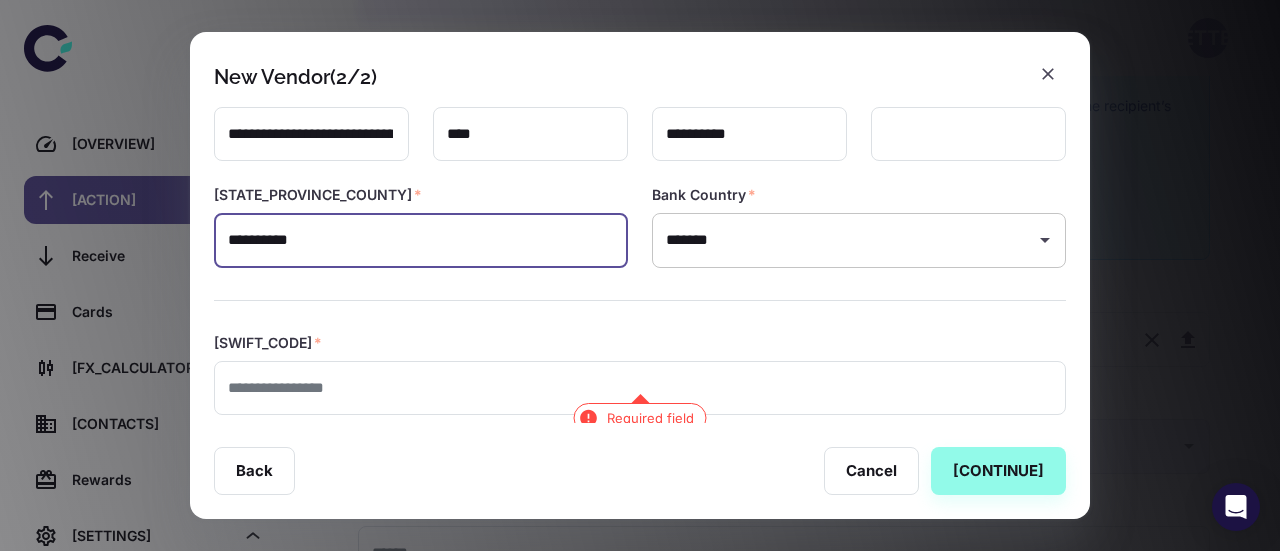 type on "**********" 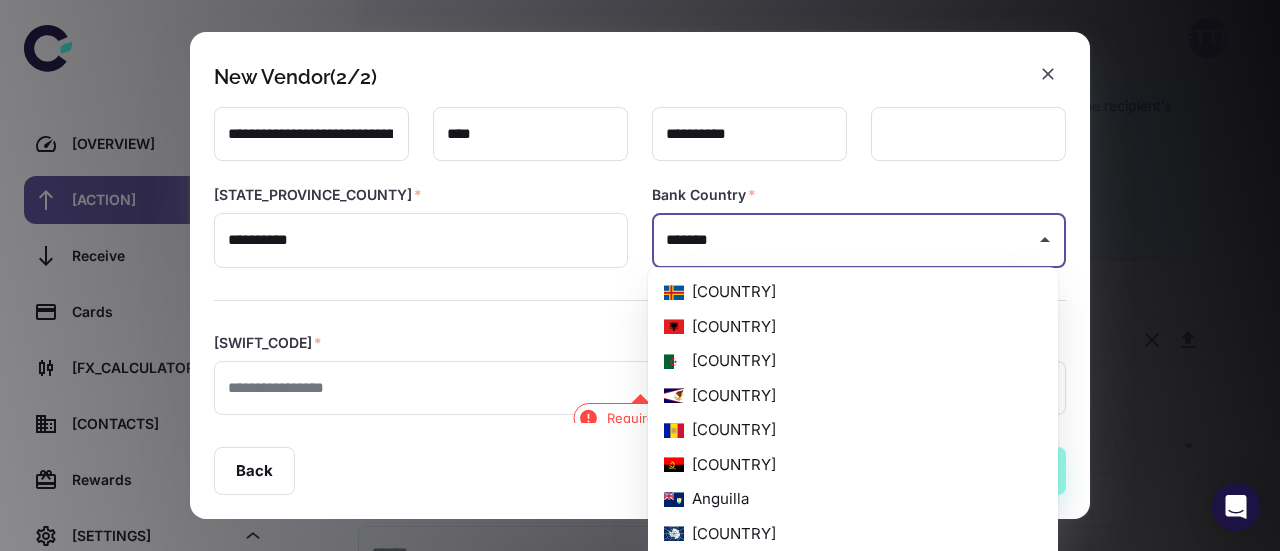 click on "**********" at bounding box center [844, 240] 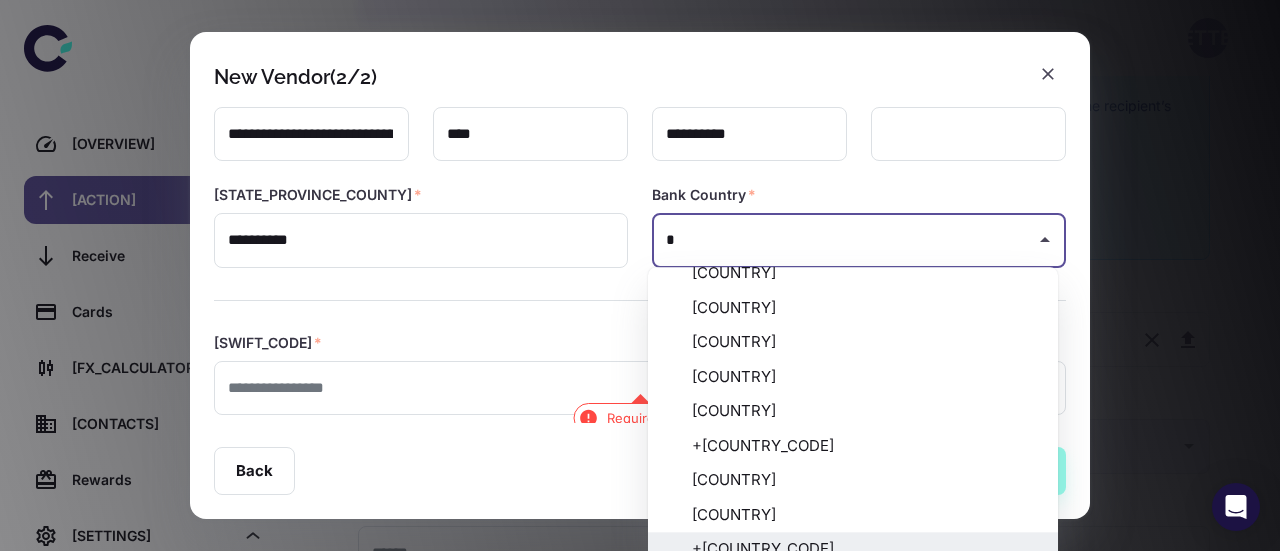 scroll, scrollTop: 0, scrollLeft: 0, axis: both 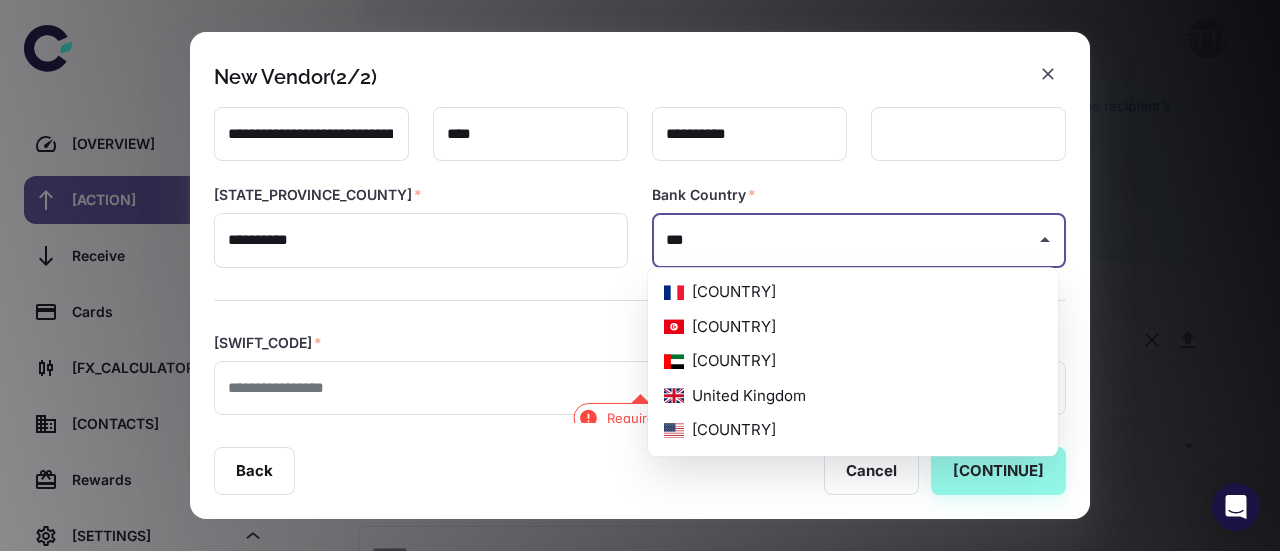 click on "[COUNTRY]" at bounding box center (853, 430) 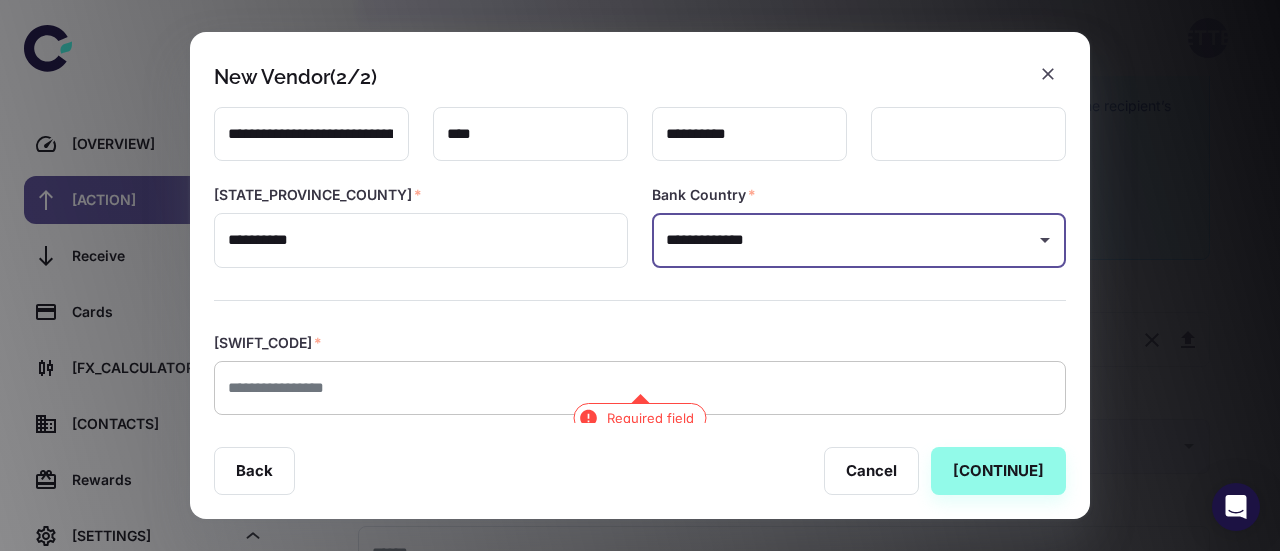 type on "**********" 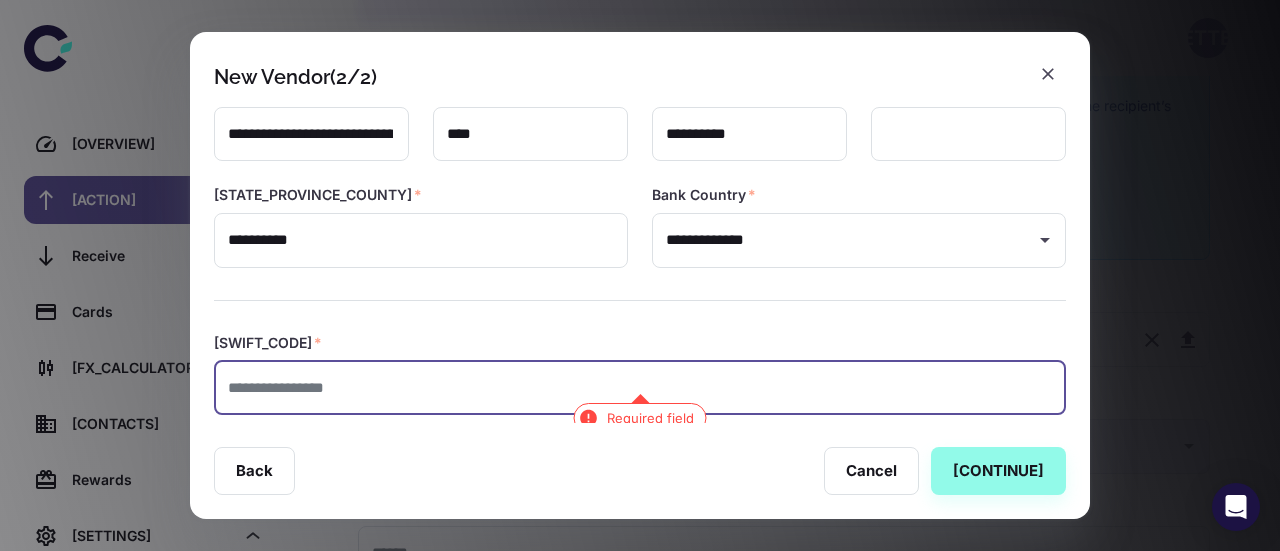click at bounding box center [640, 388] 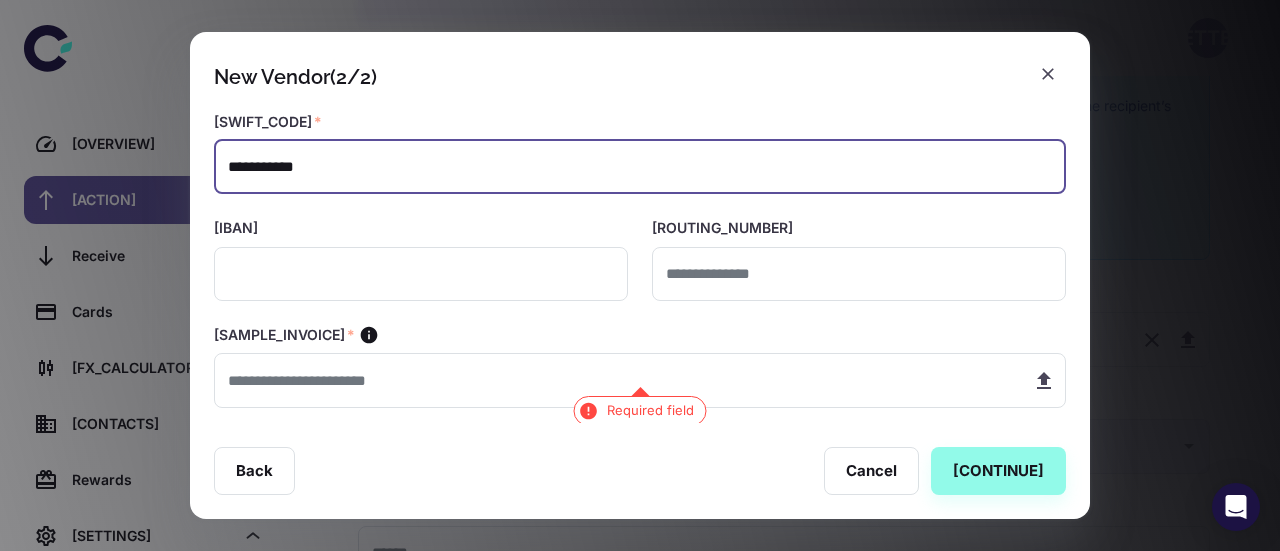 scroll, scrollTop: 526, scrollLeft: 0, axis: vertical 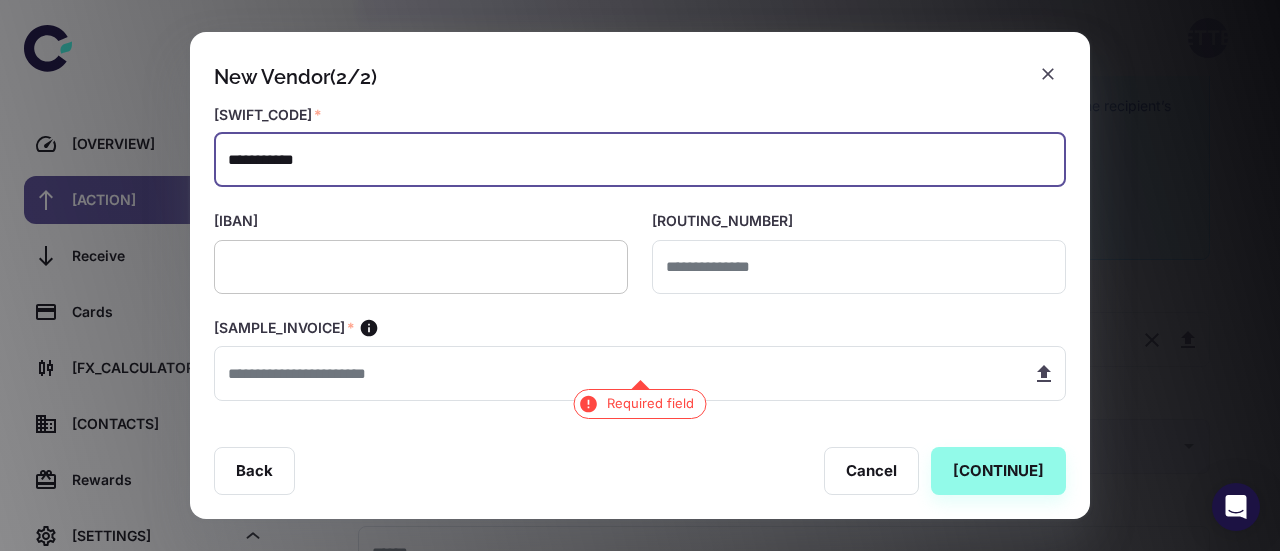 type on "**********" 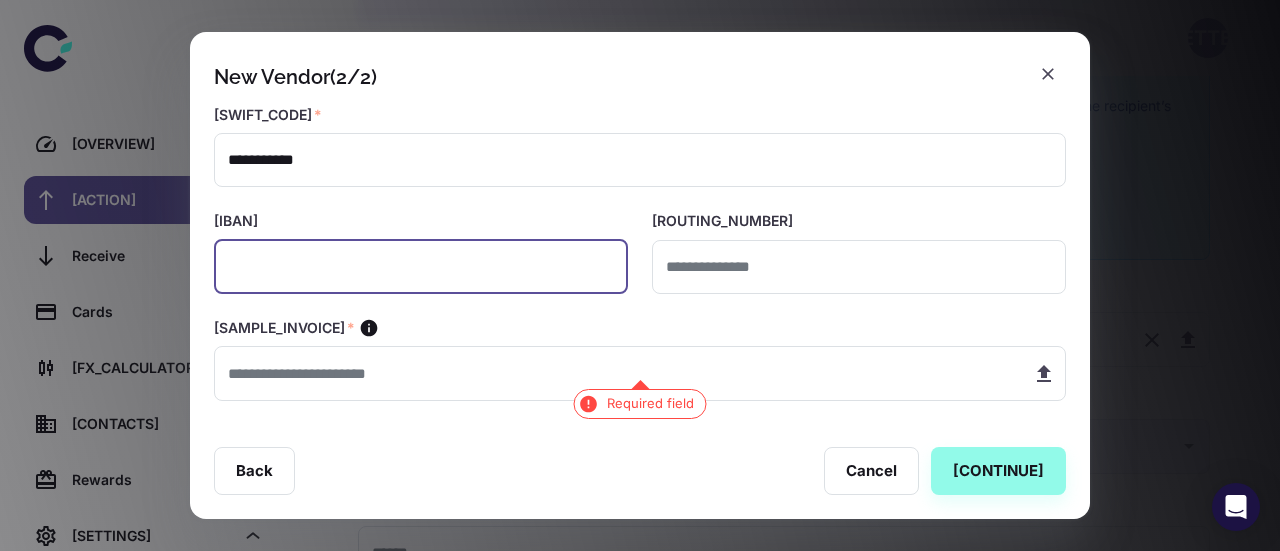paste on "**********" 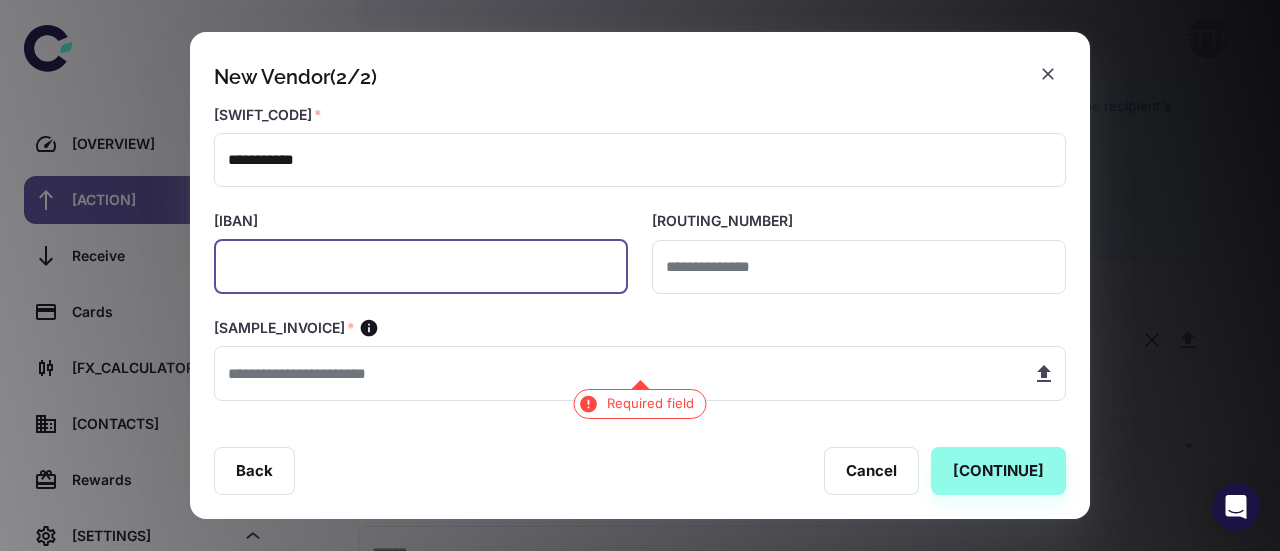 click at bounding box center (421, 267) 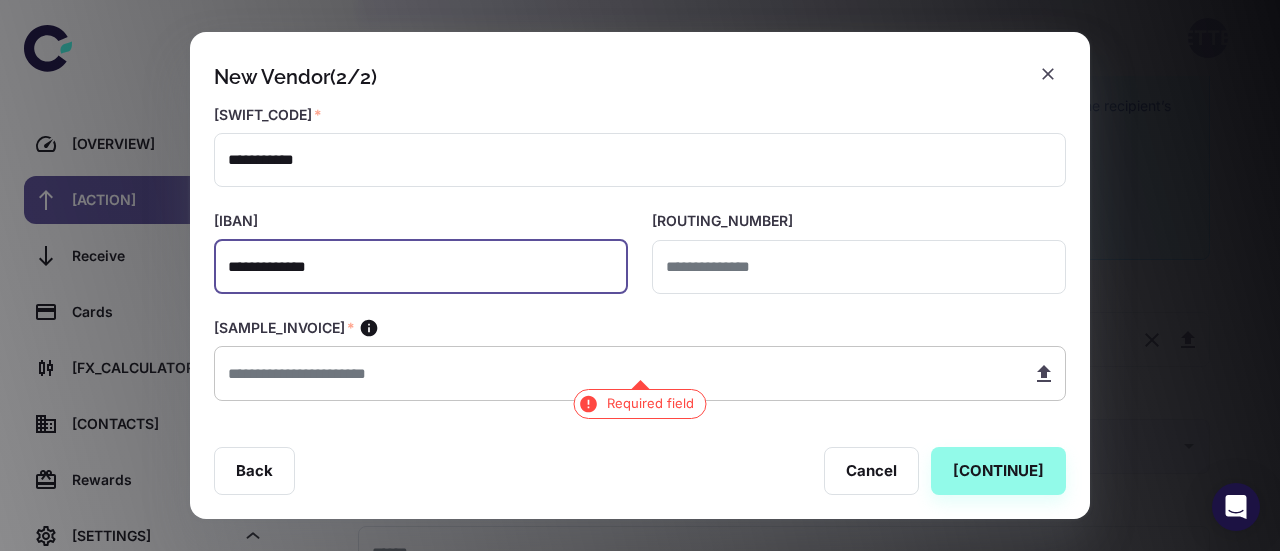 type on "**********" 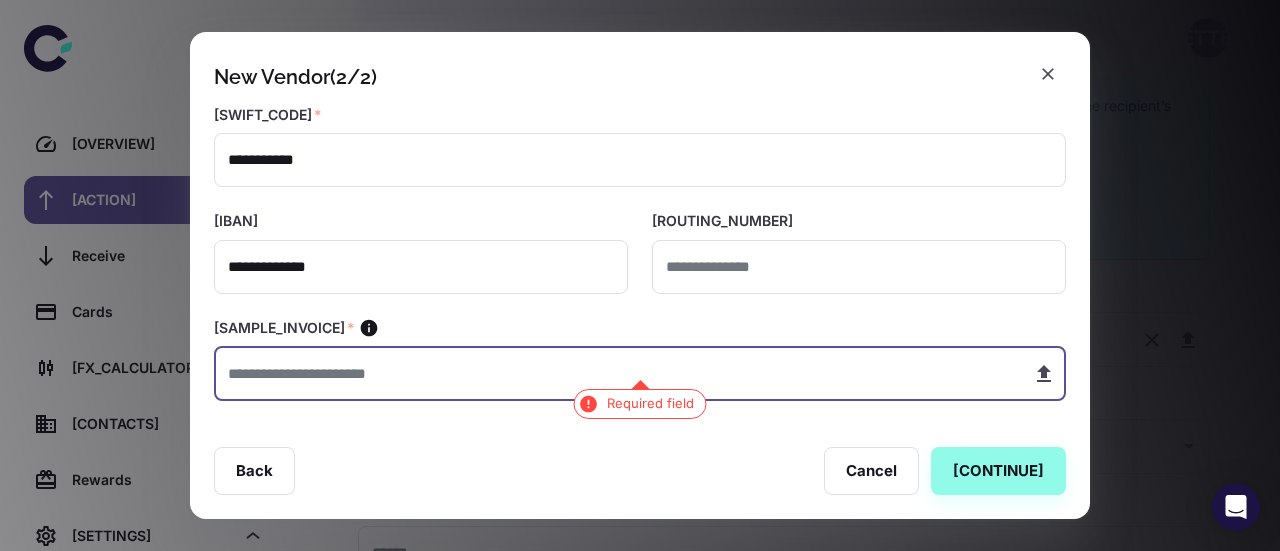 click at bounding box center (615, 373) 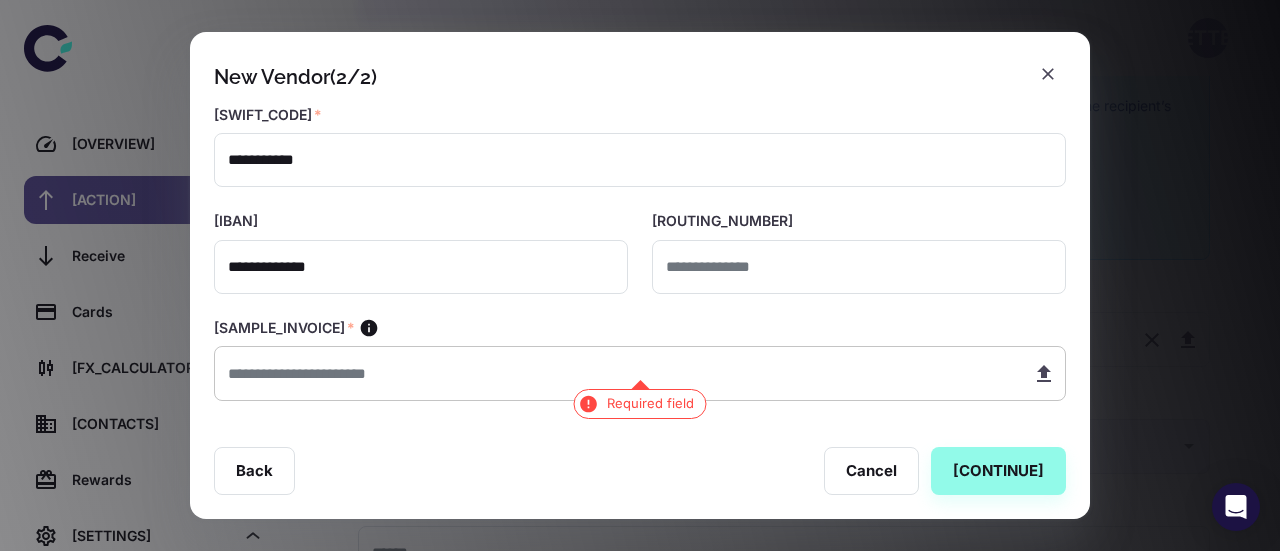 type on "**********" 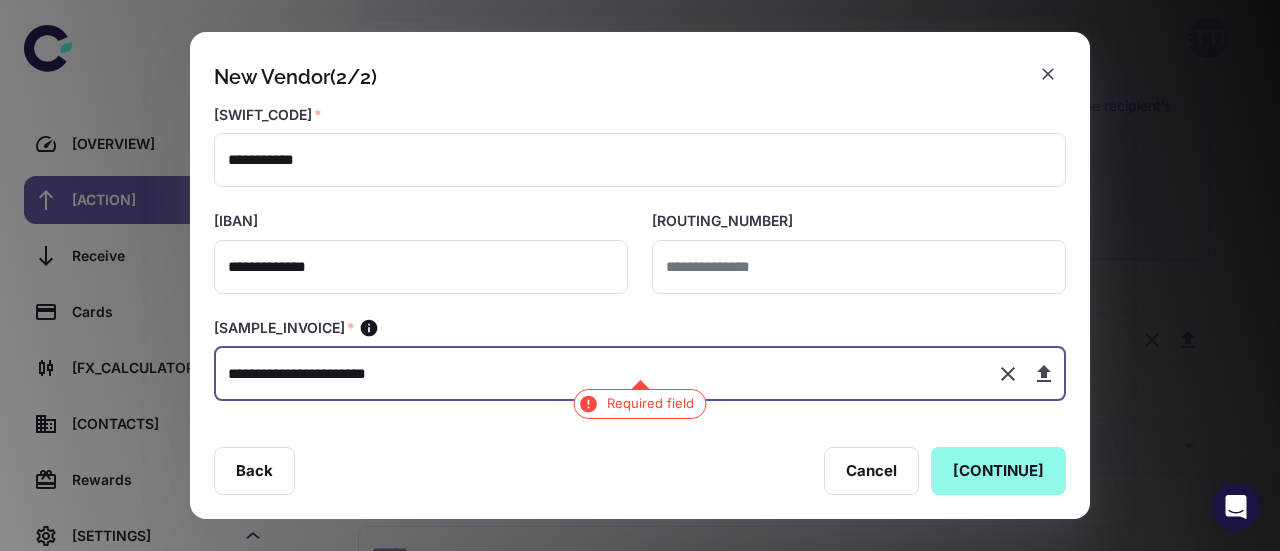 click on "[CONTINUE]" at bounding box center [998, 471] 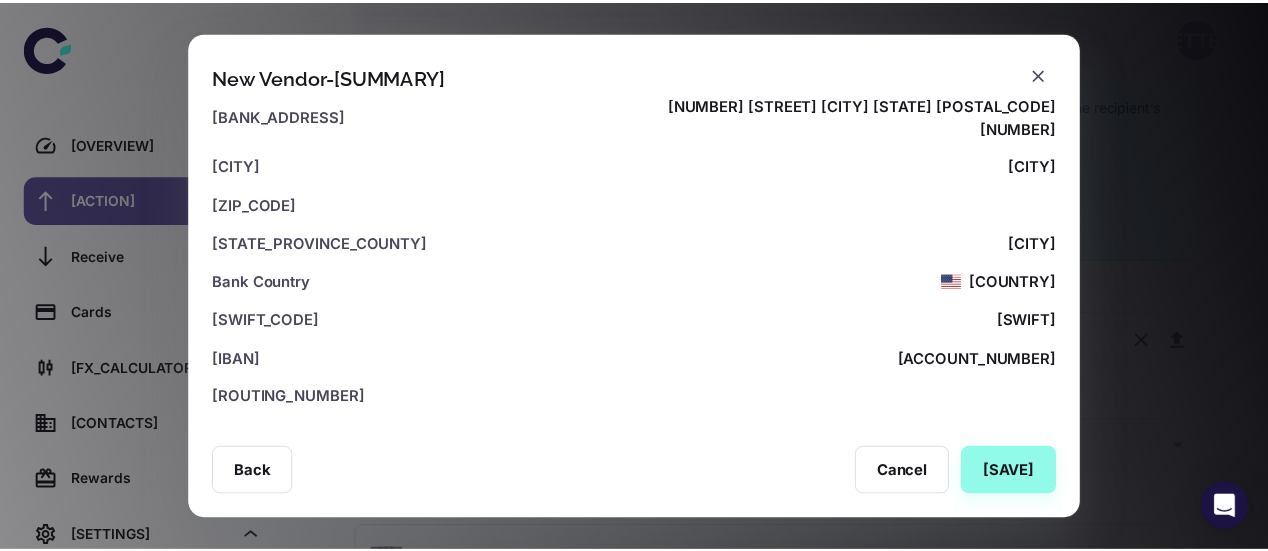 scroll, scrollTop: 594, scrollLeft: 0, axis: vertical 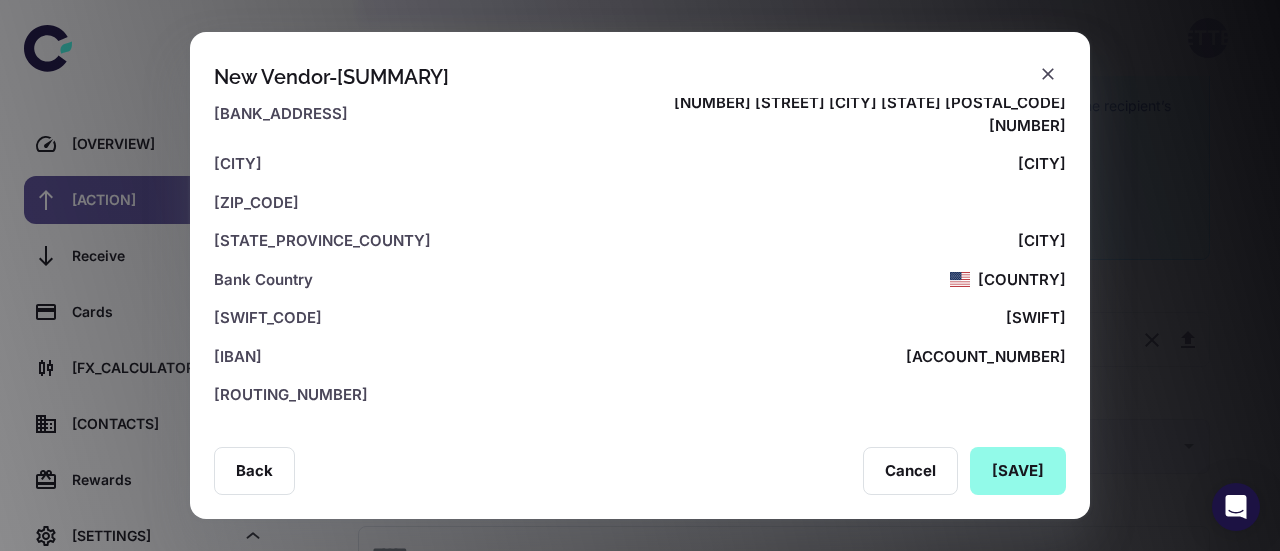 click on "[SAVE]" at bounding box center (1018, 471) 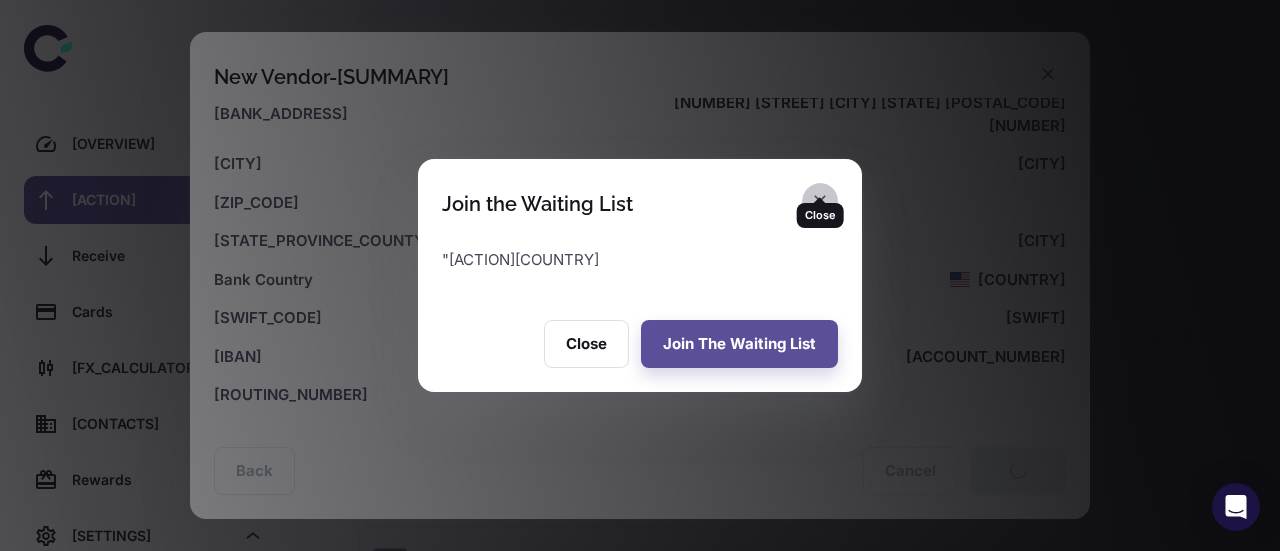 click at bounding box center [820, 201] 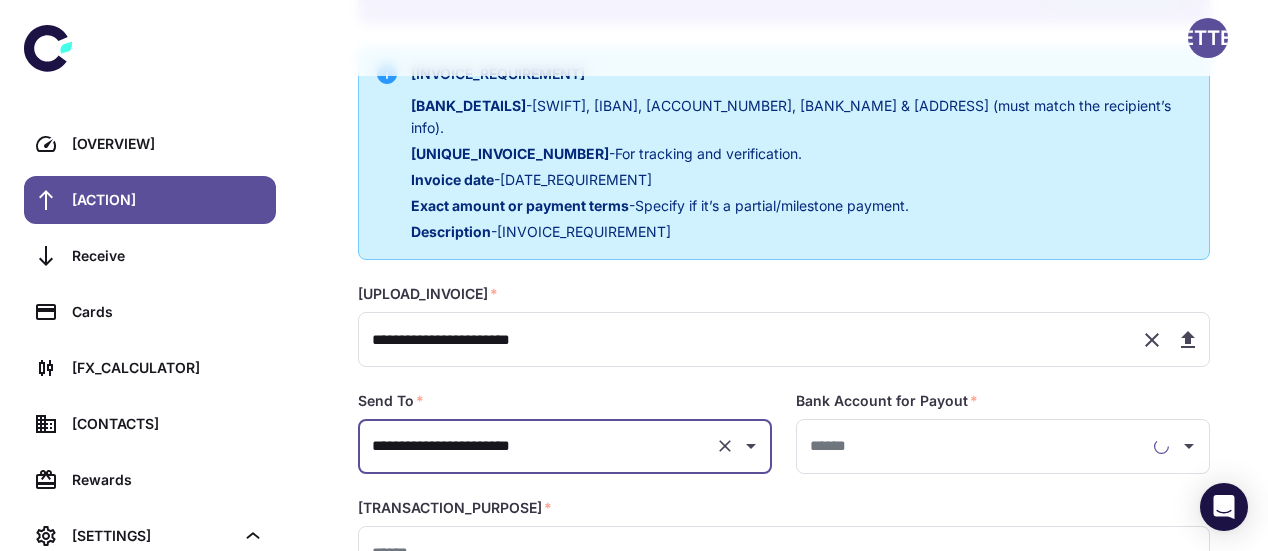 scroll, scrollTop: 515, scrollLeft: 0, axis: vertical 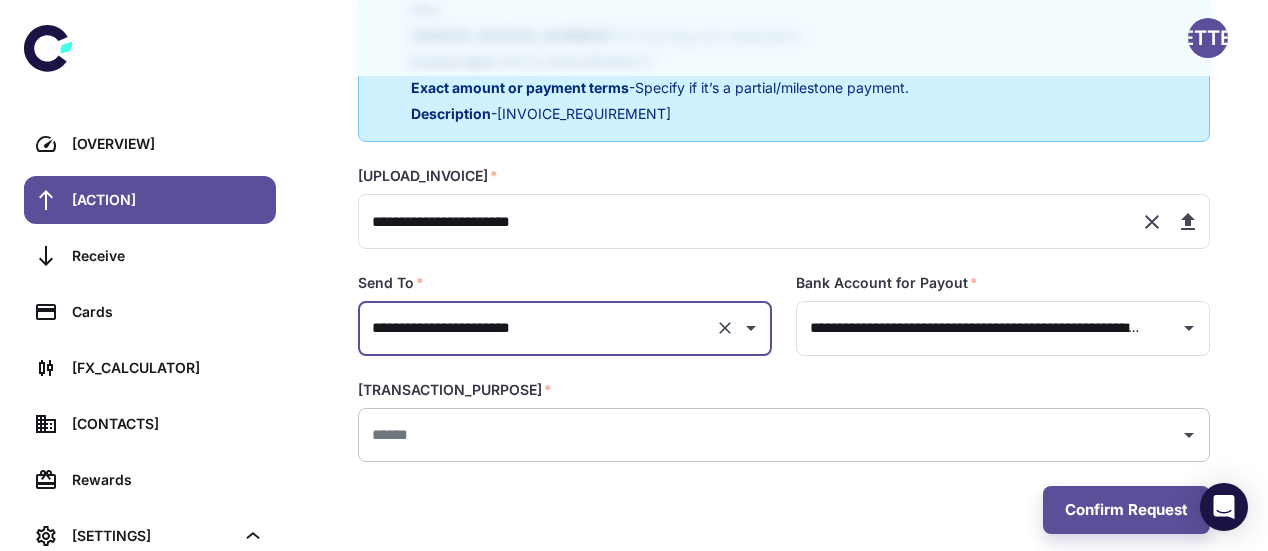 click at bounding box center [769, 435] 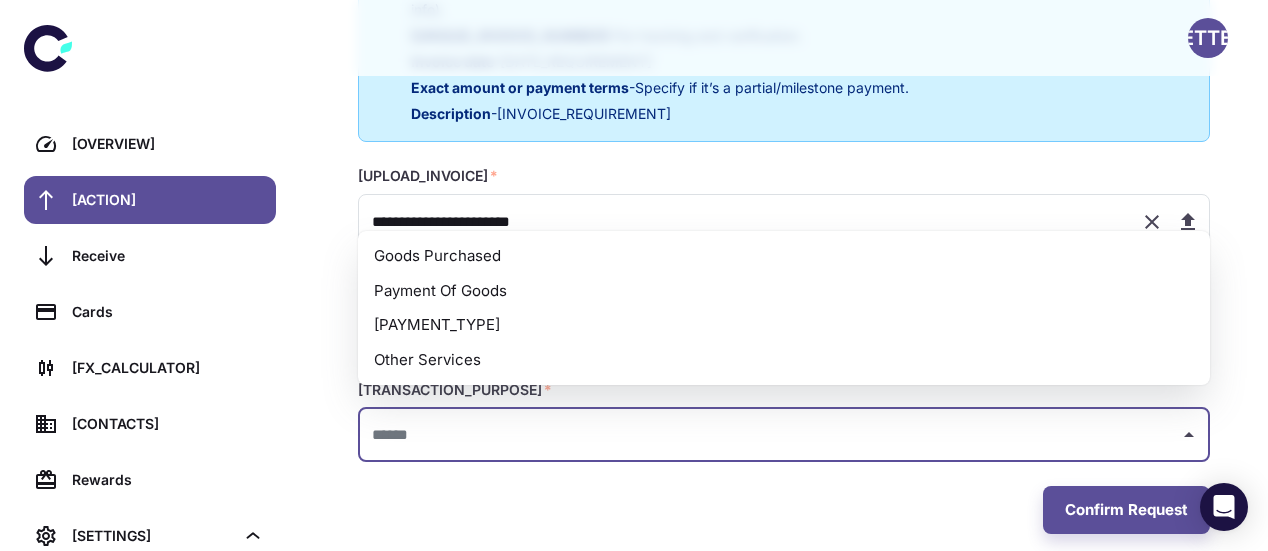 click on "[PAYMENT_TYPE]" at bounding box center (784, 325) 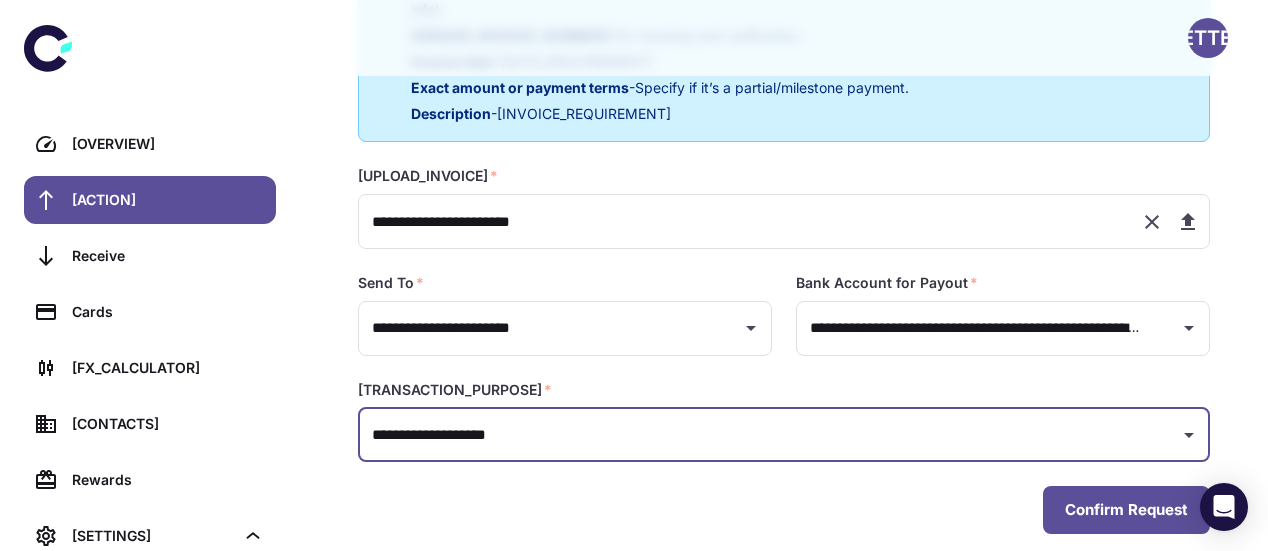 click on "Confirm Request" at bounding box center [1126, 510] 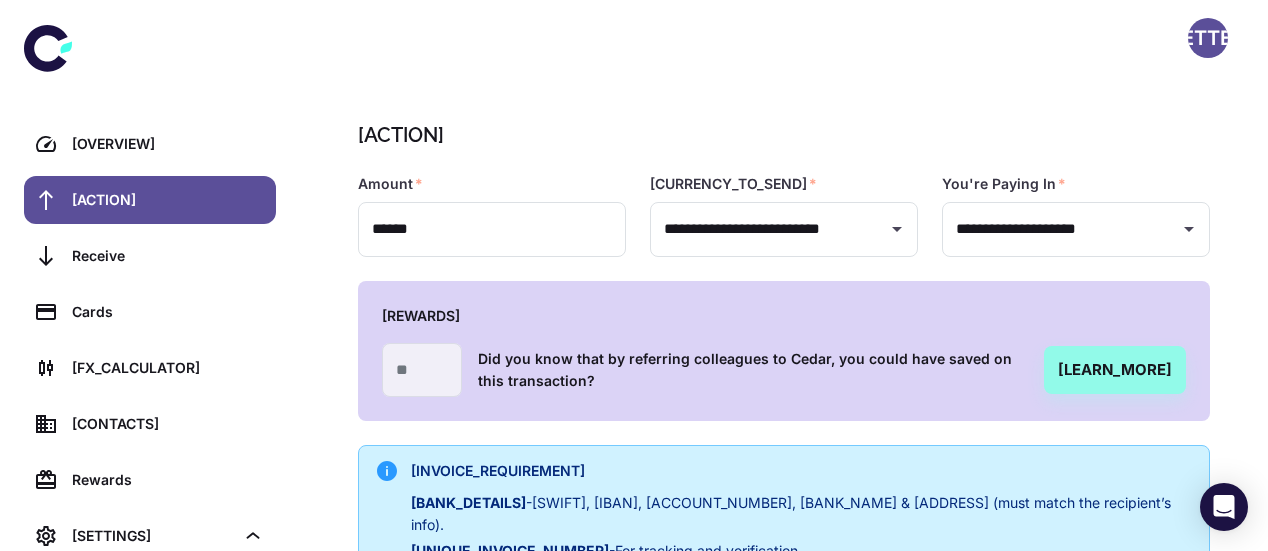 scroll, scrollTop: 515, scrollLeft: 0, axis: vertical 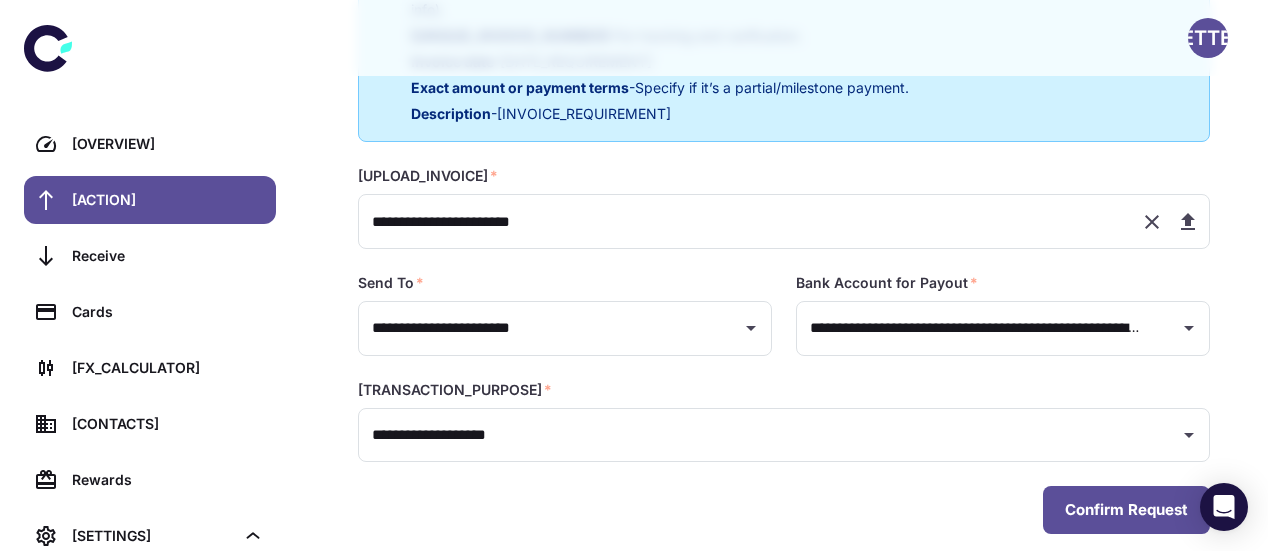 click on "Confirm Request" at bounding box center [1126, 510] 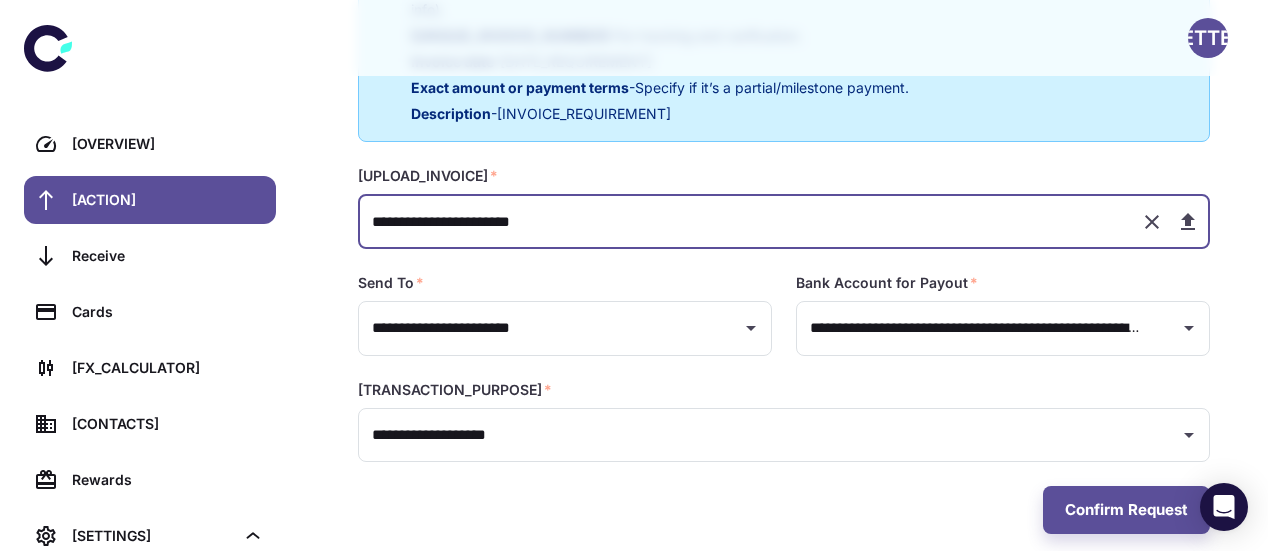 click on "**********" at bounding box center (741, 221) 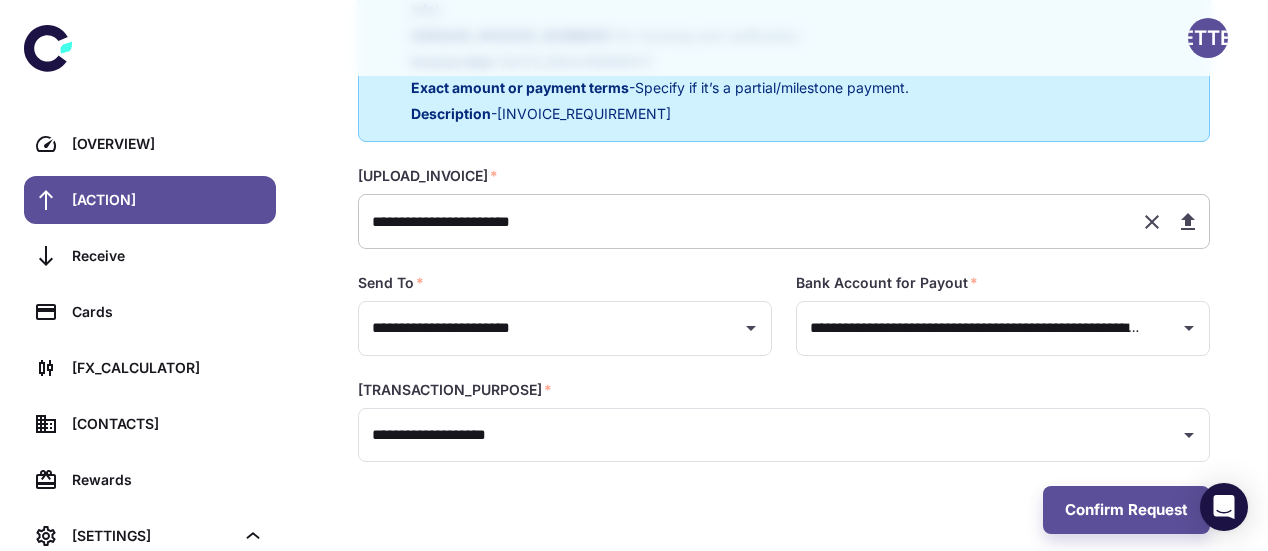 type on "**********" 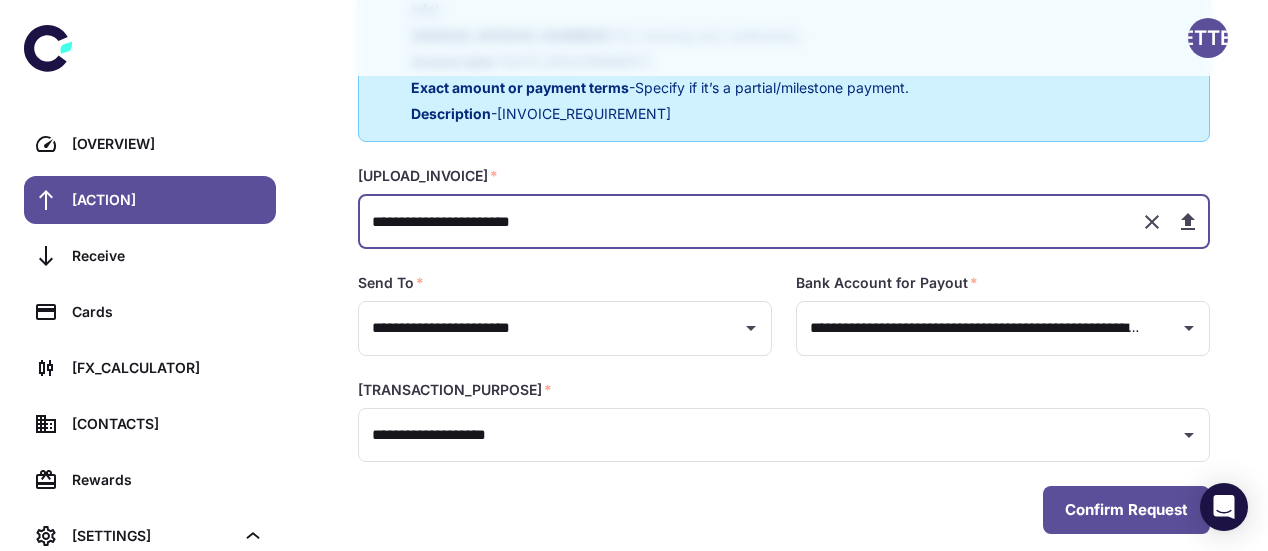 click on "Confirm Request" at bounding box center (1126, 510) 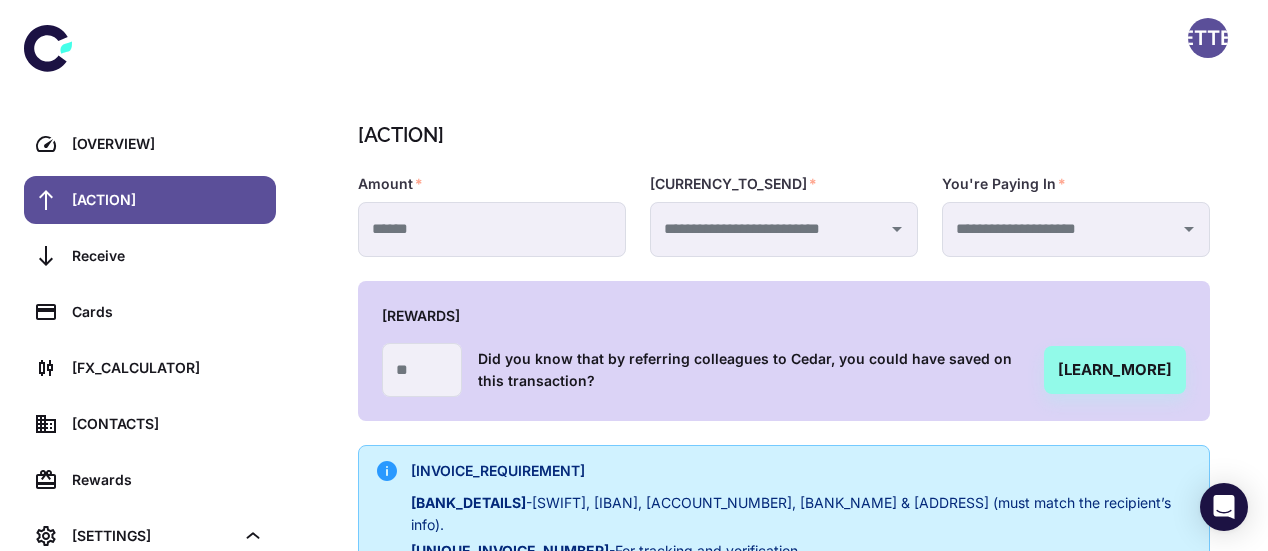 scroll, scrollTop: 515, scrollLeft: 0, axis: vertical 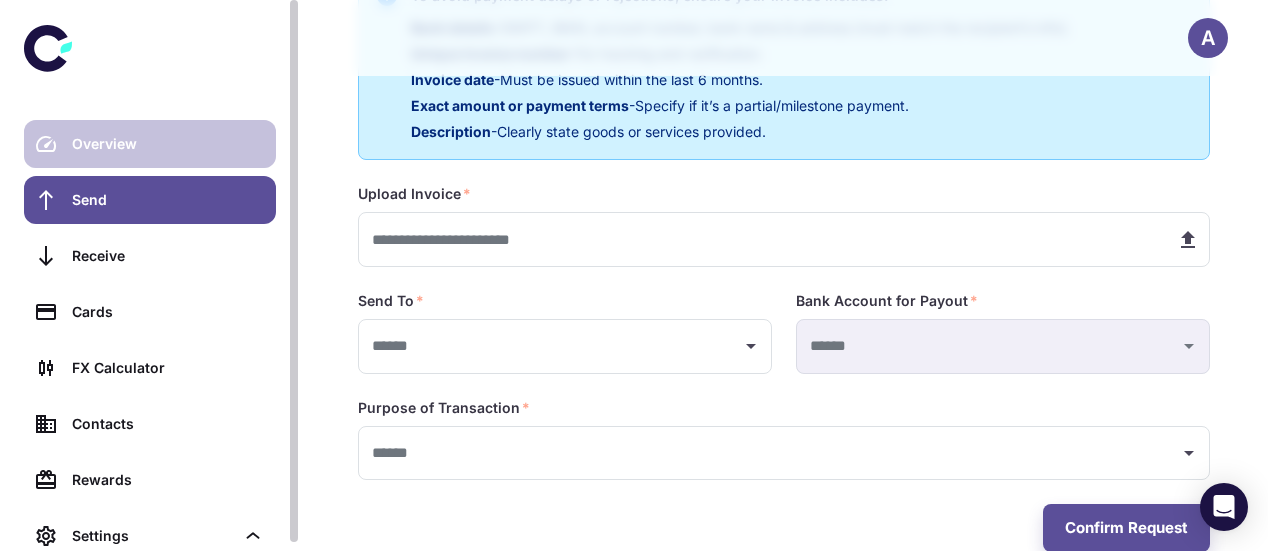 click on "Overview" at bounding box center (150, 144) 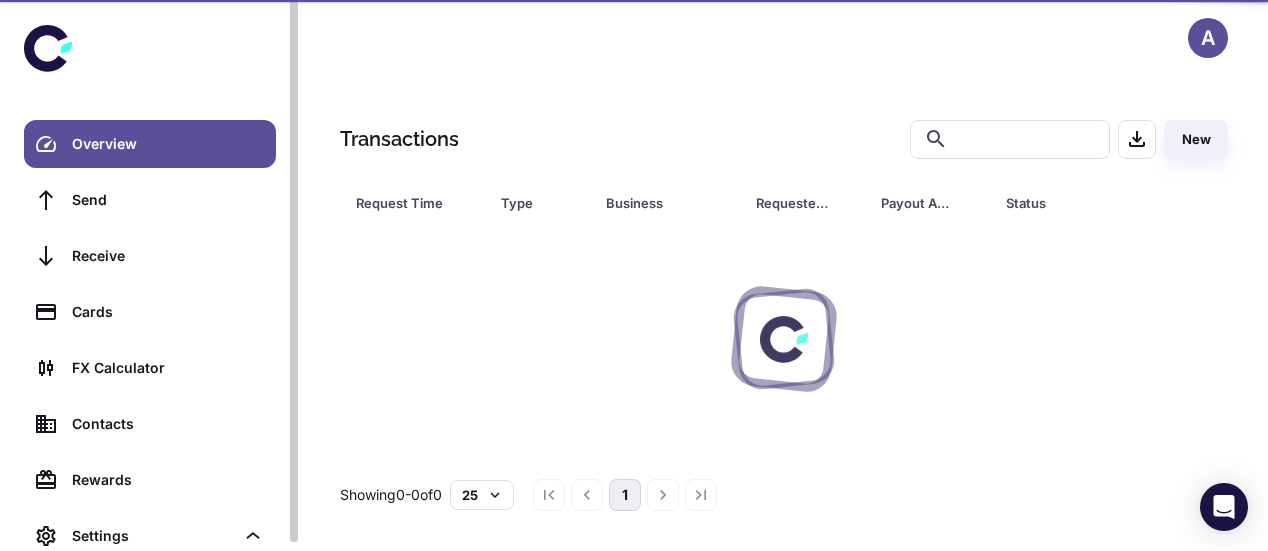 scroll, scrollTop: 0, scrollLeft: 0, axis: both 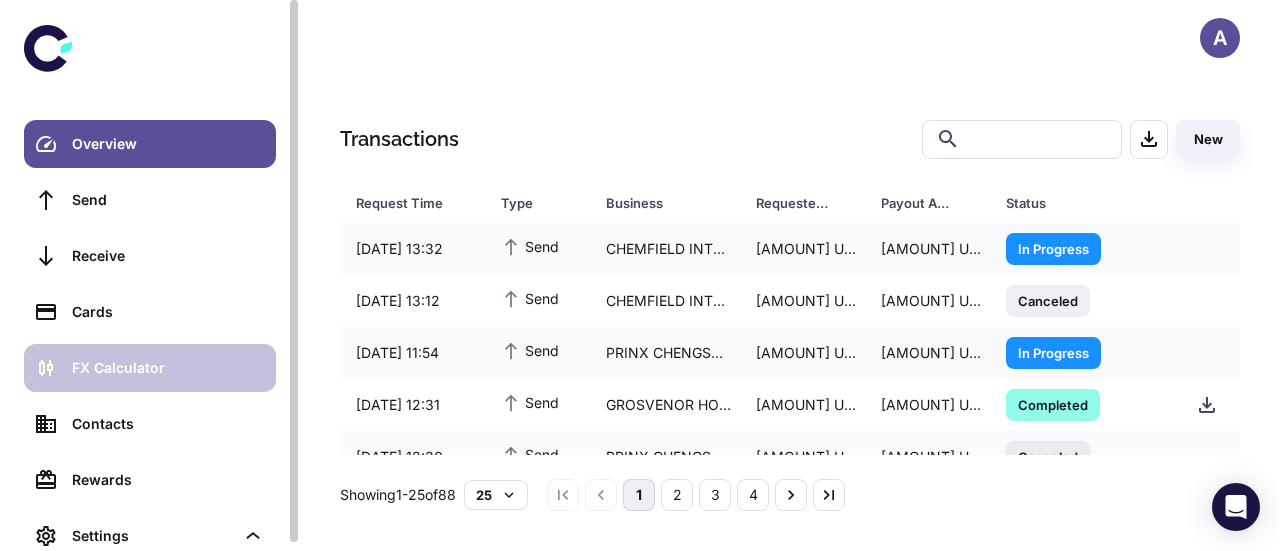 click on "FX Calculator" at bounding box center (168, 368) 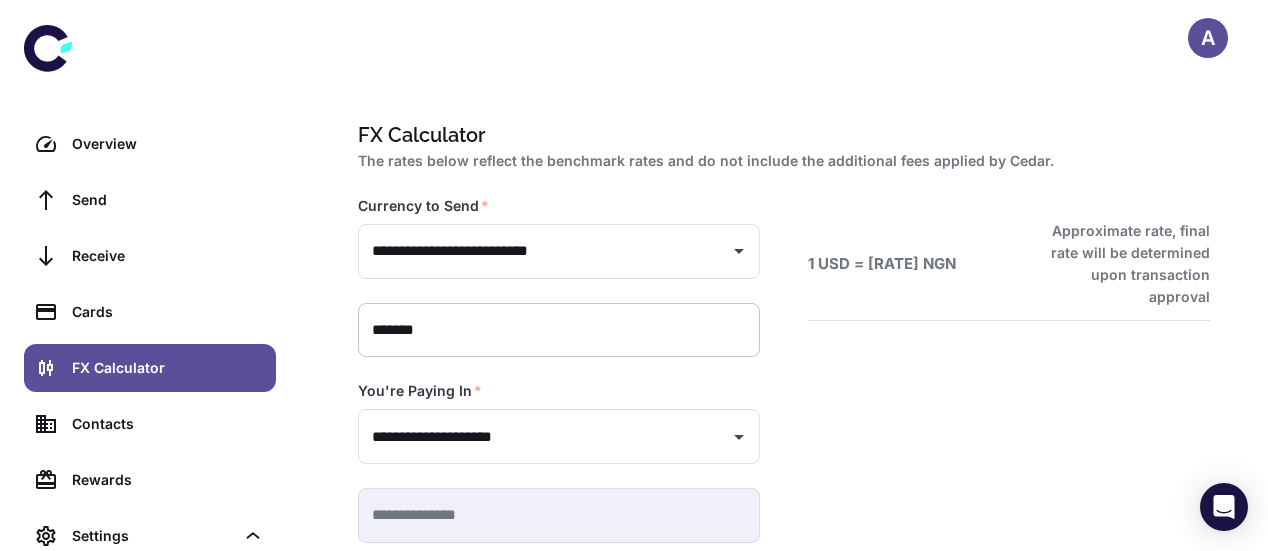 click on "*******" at bounding box center (559, 330) 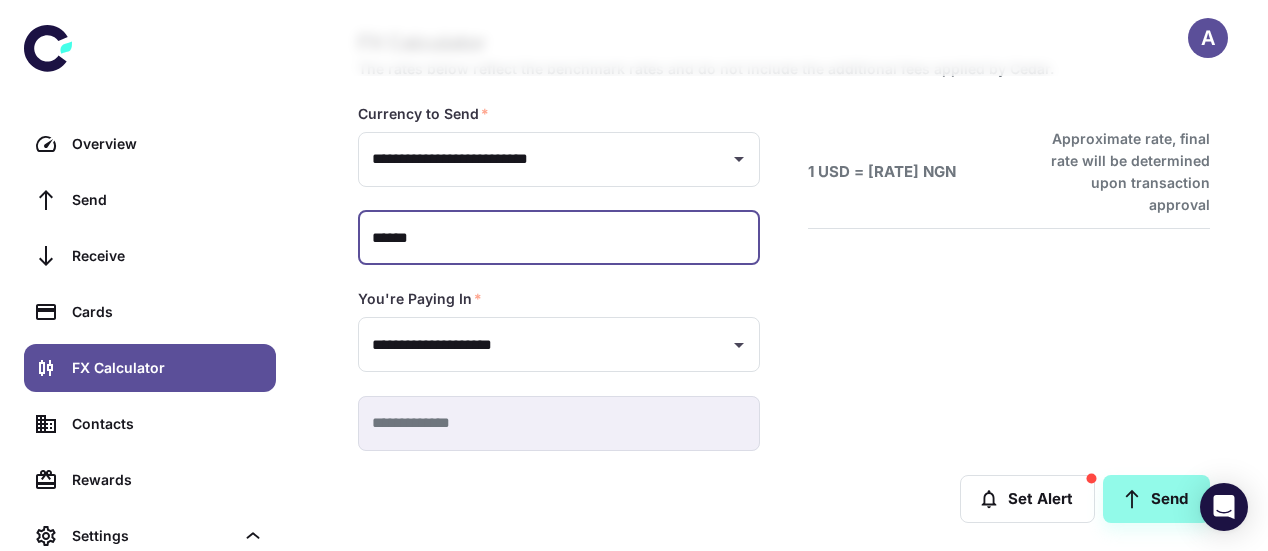 scroll, scrollTop: 103, scrollLeft: 0, axis: vertical 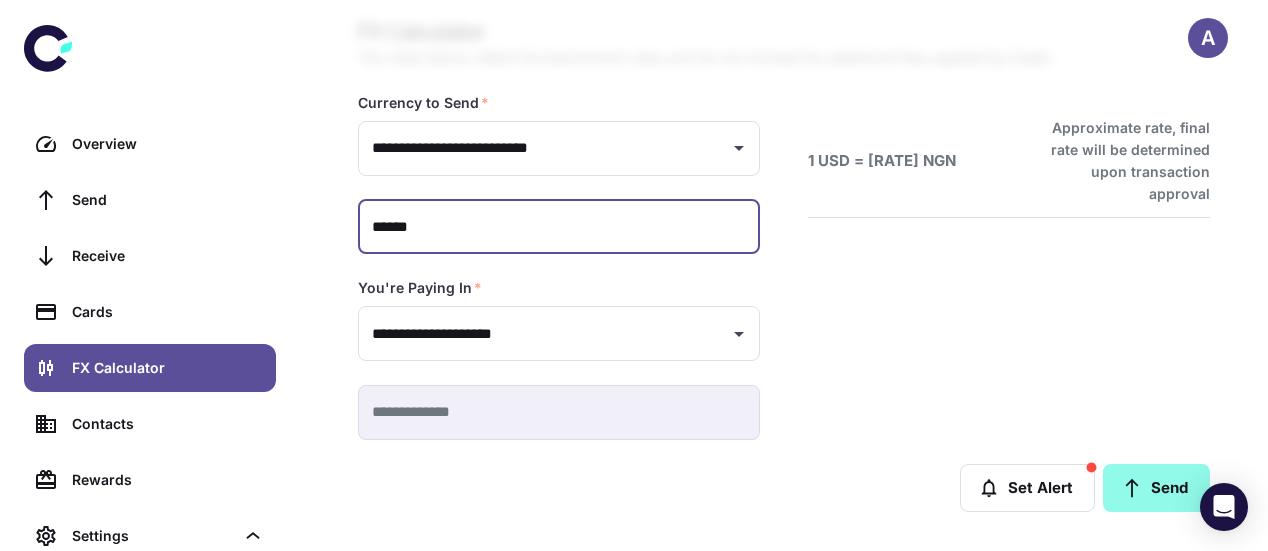 type on "******" 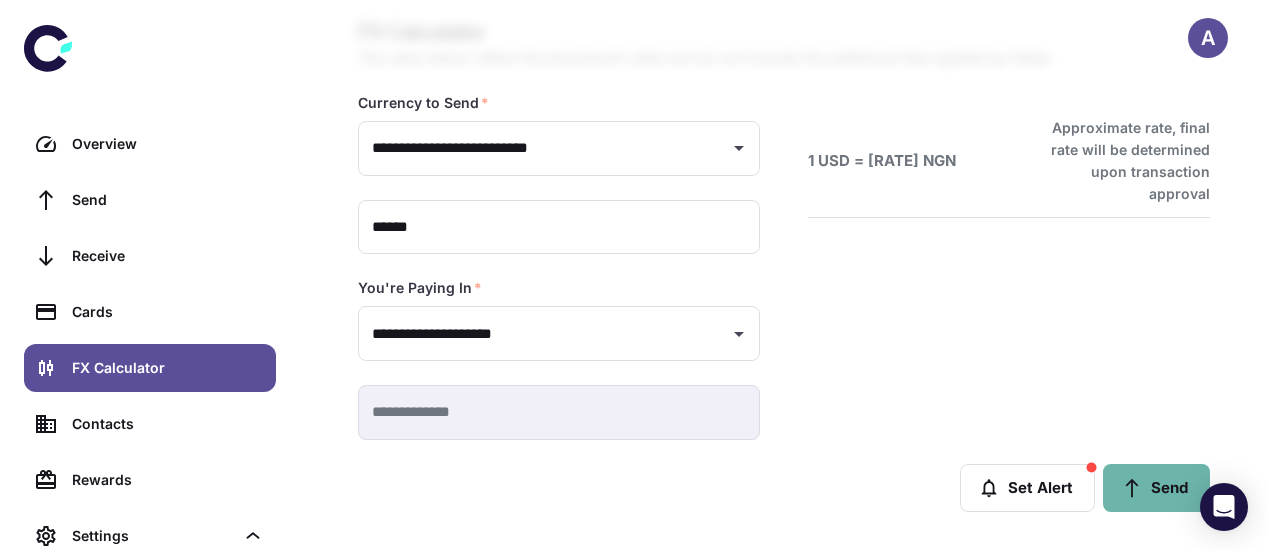 click on "Send" at bounding box center (1156, 488) 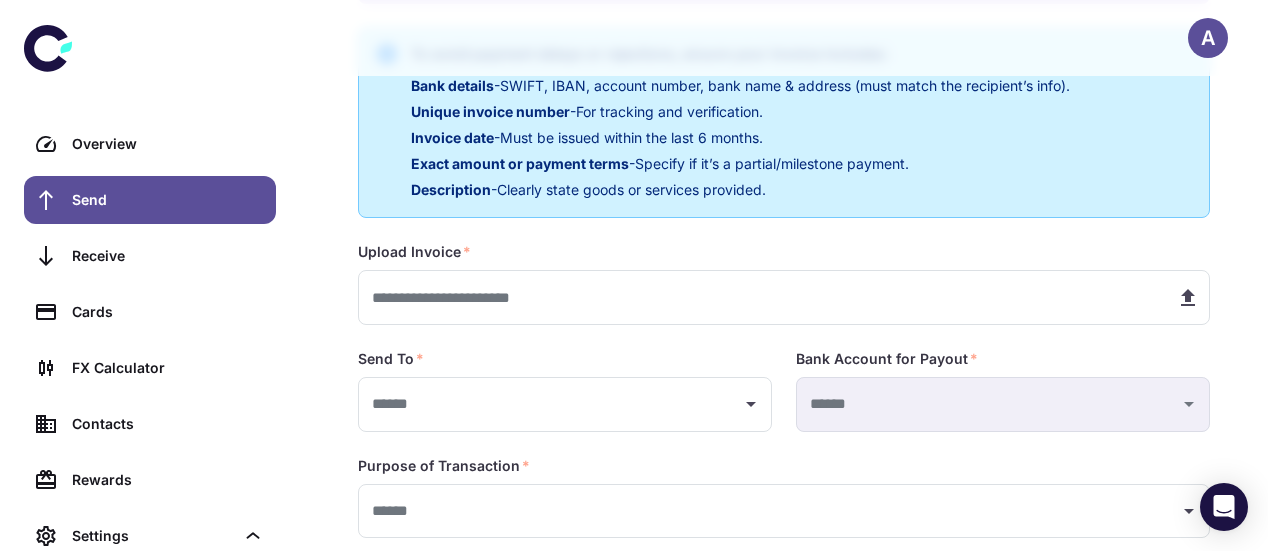 scroll, scrollTop: 424, scrollLeft: 0, axis: vertical 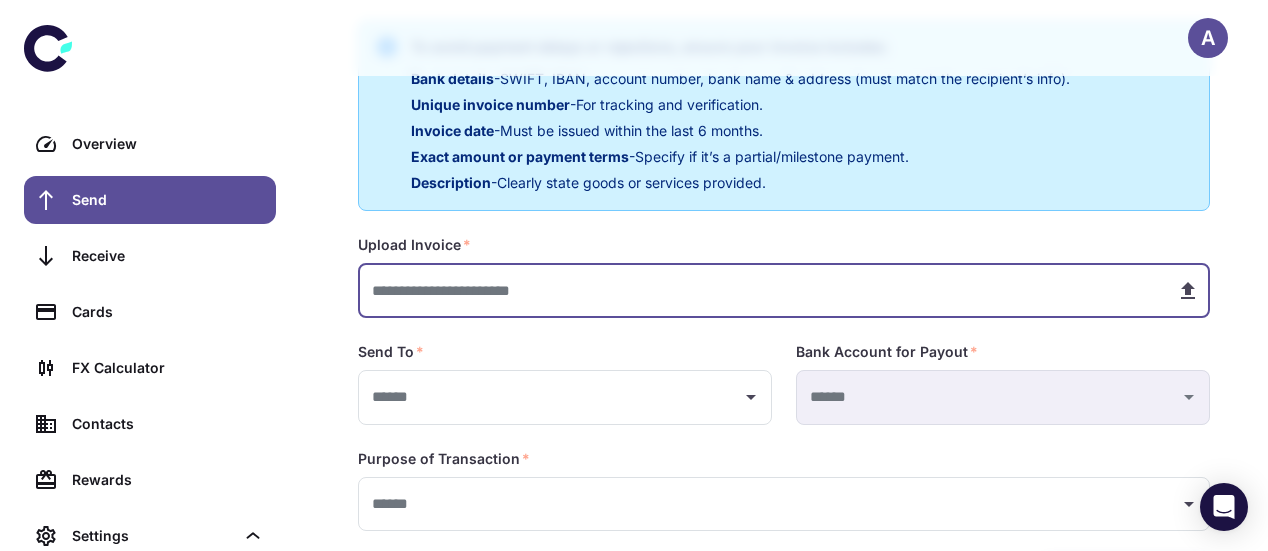 click at bounding box center (759, 290) 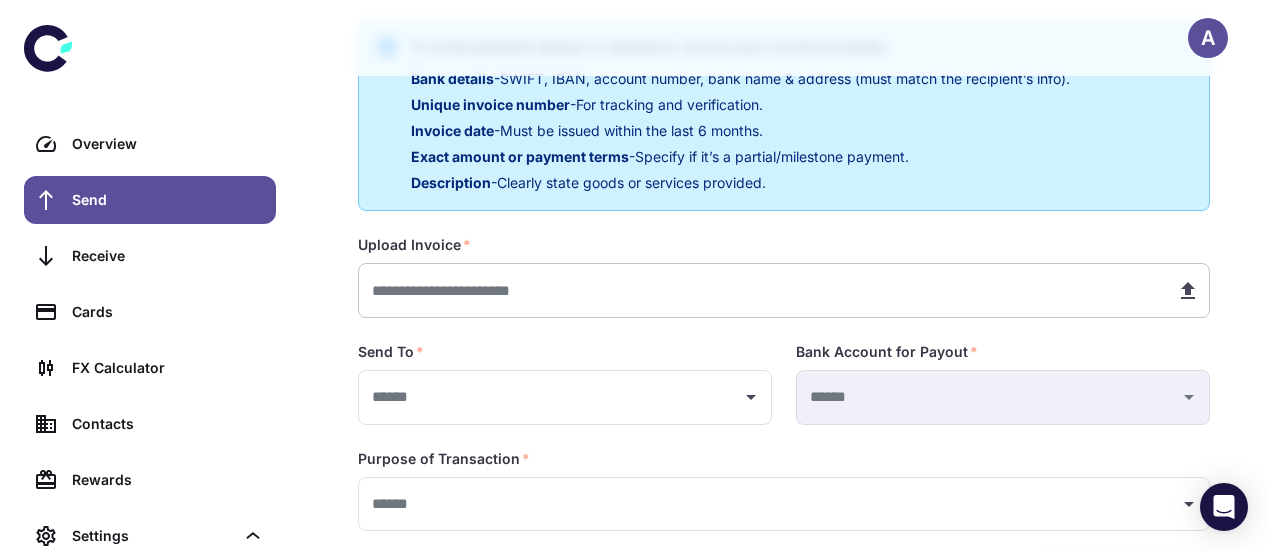type on "**********" 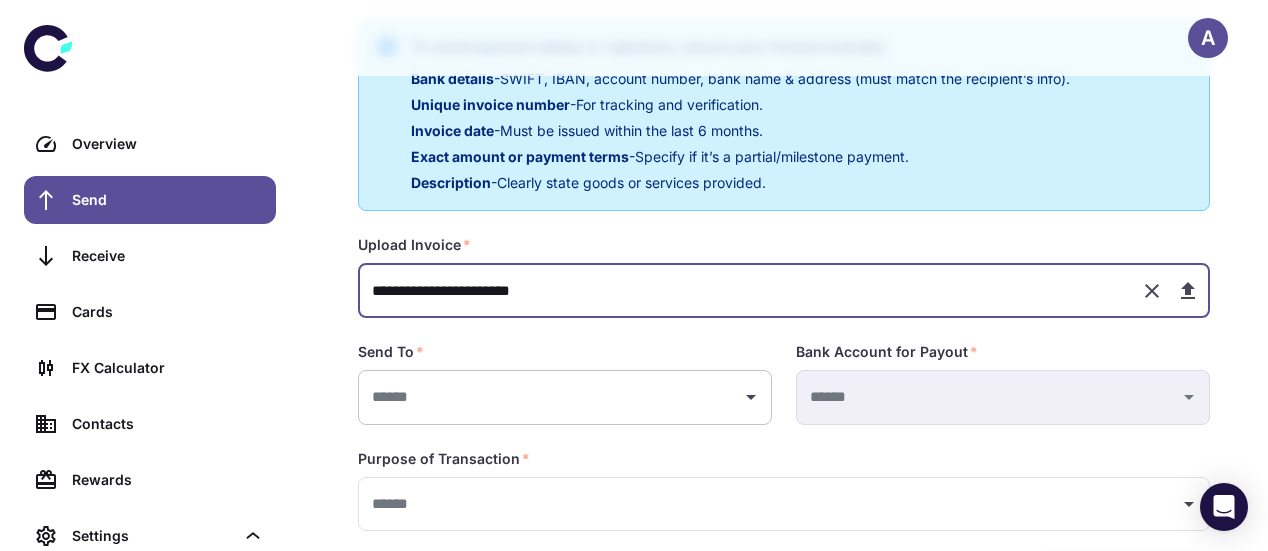 click at bounding box center [550, 397] 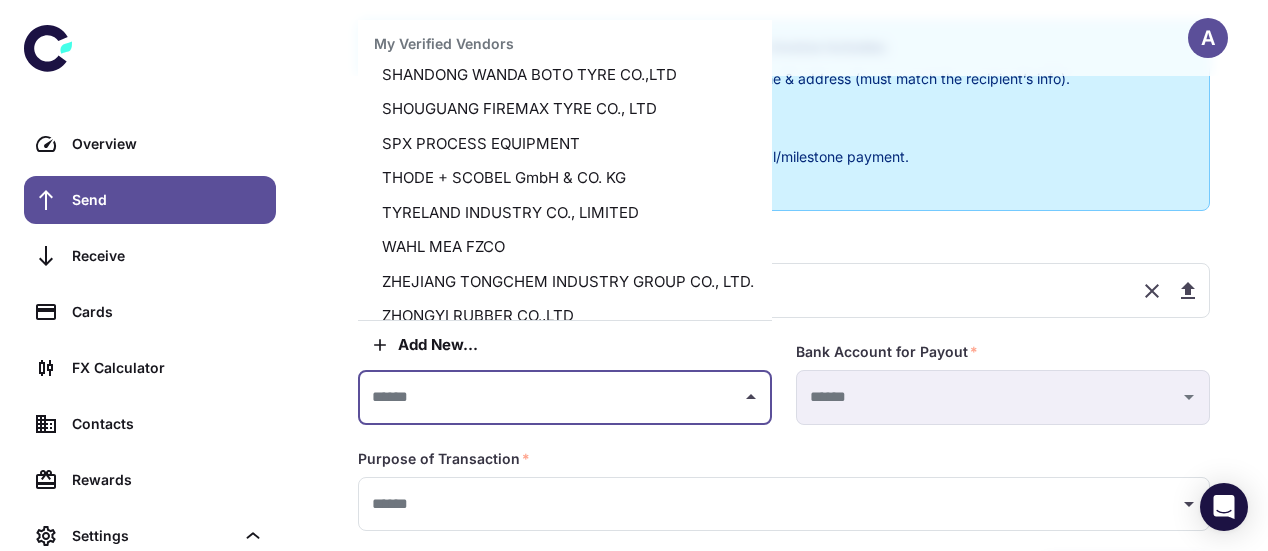 scroll, scrollTop: 1124, scrollLeft: 0, axis: vertical 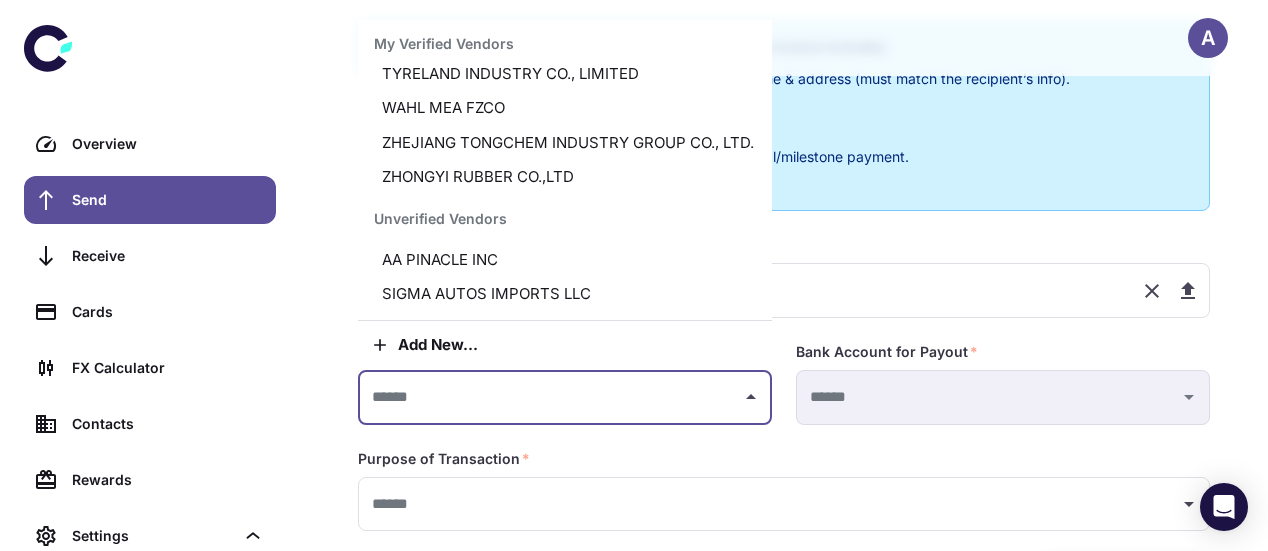 click on "[COMPANY_NAME]" at bounding box center (565, 294) 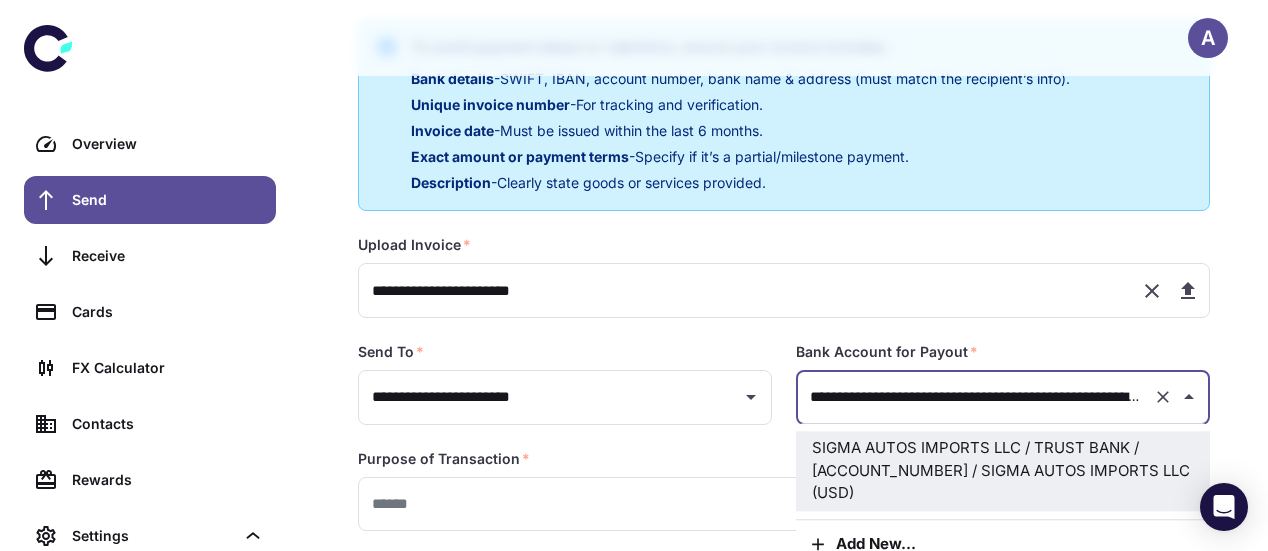 click on "**********" at bounding box center [975, 397] 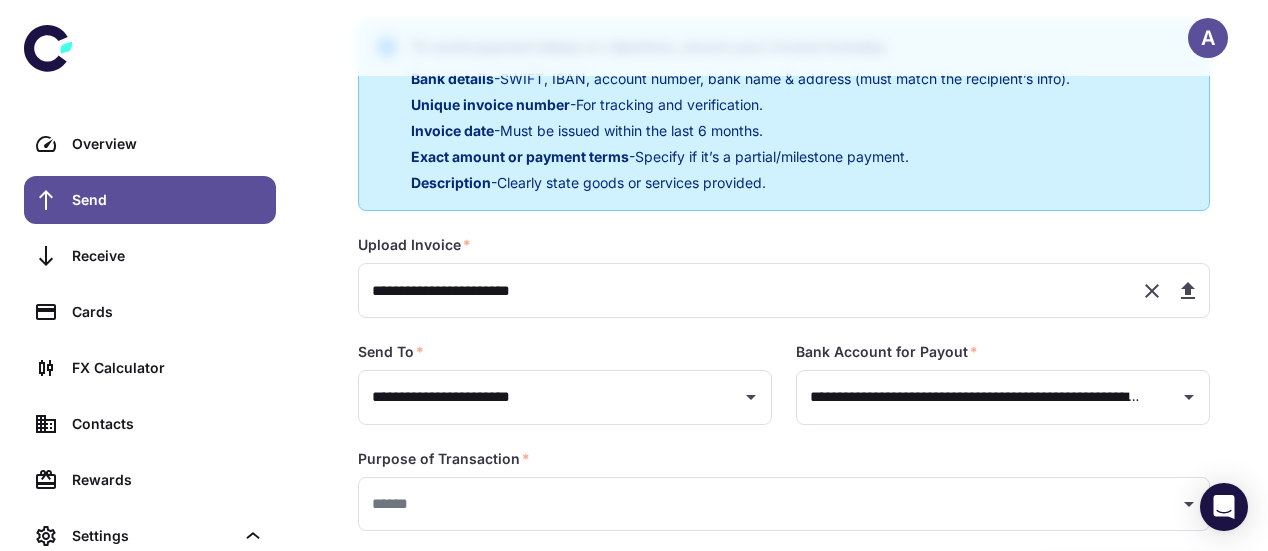 click on "Purpose of Transaction   * ​" at bounding box center (772, 478) 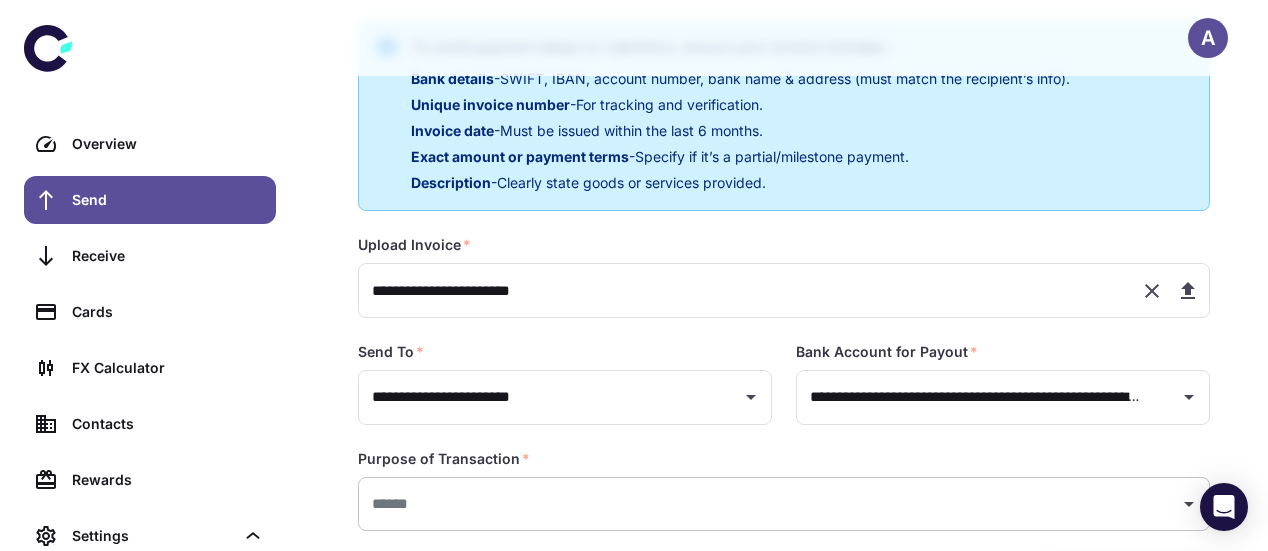 click at bounding box center (769, 504) 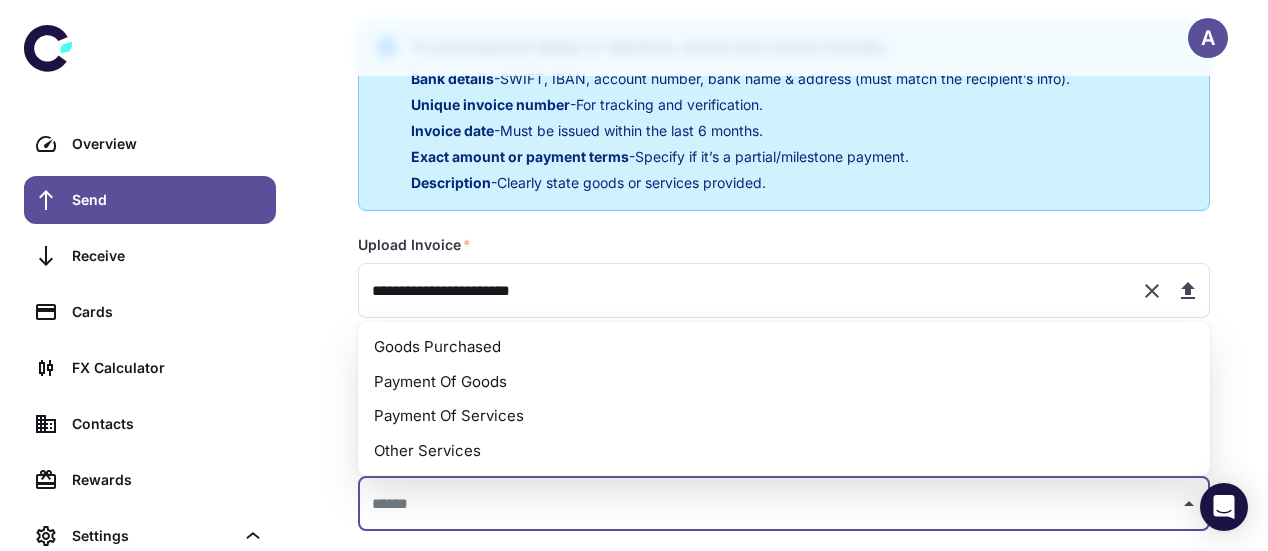 click on "[PAYMENT_TYPE]" at bounding box center (784, 416) 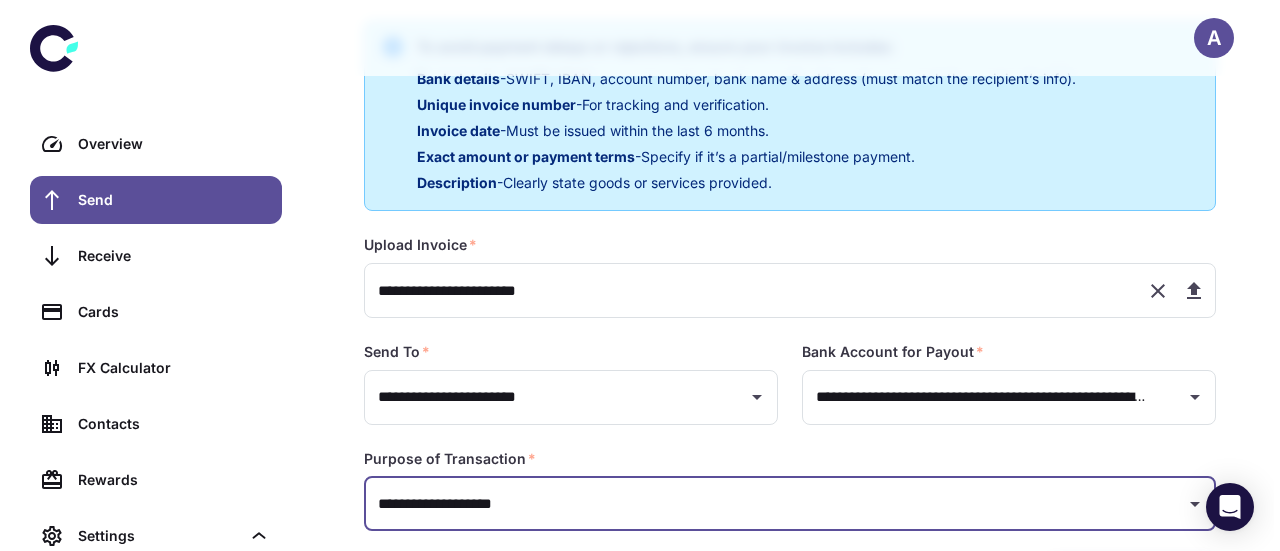 scroll, scrollTop: 515, scrollLeft: 0, axis: vertical 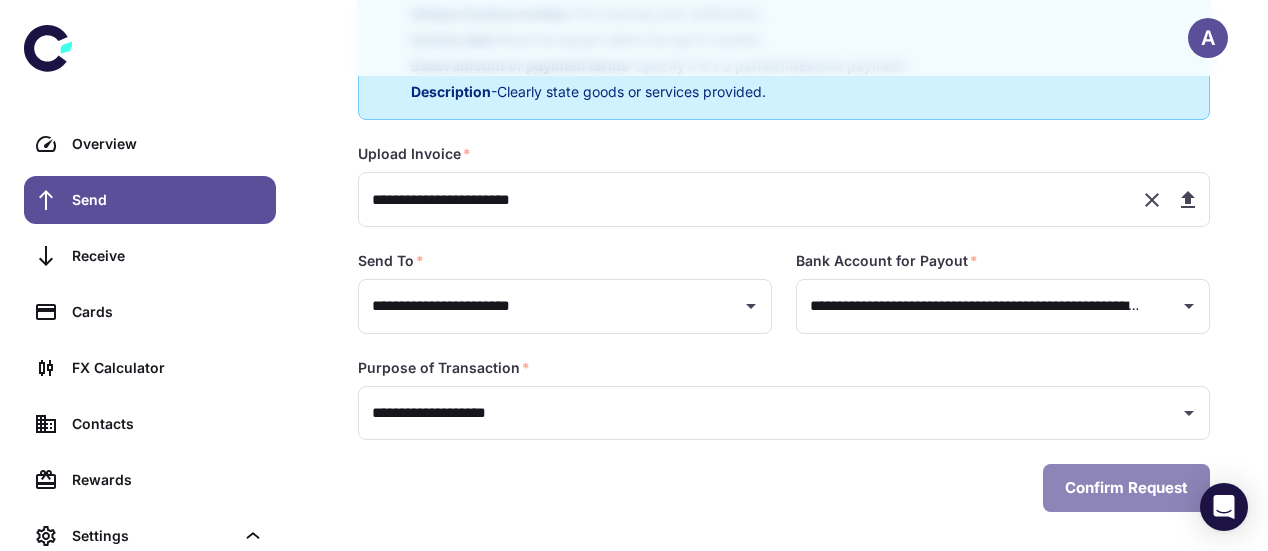 click on "Confirm Request" at bounding box center (1126, 488) 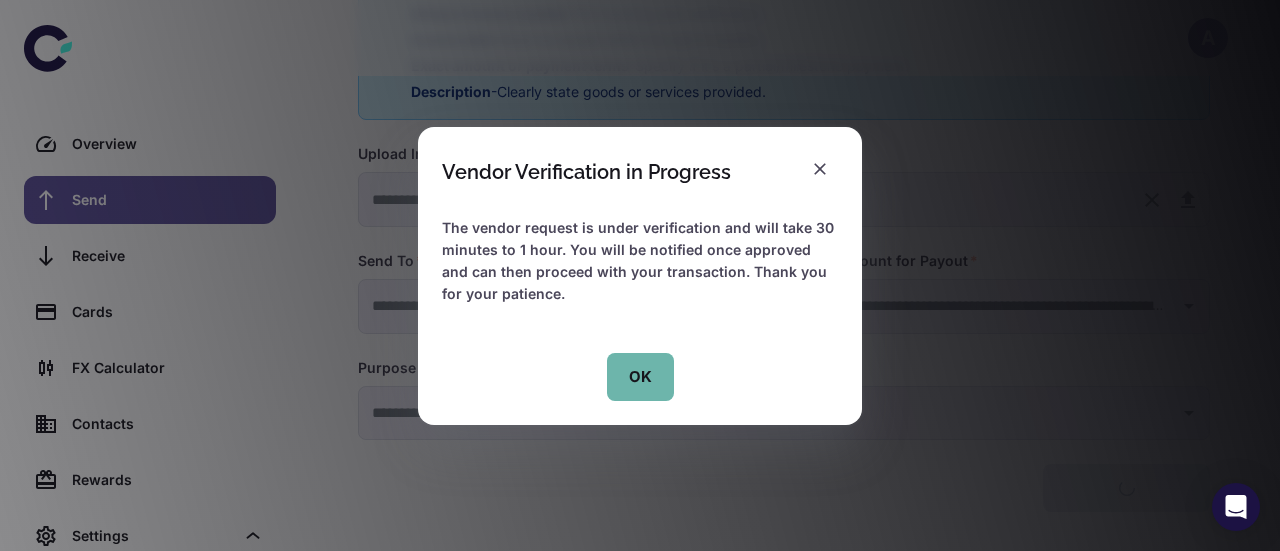click on "OK" at bounding box center (640, 377) 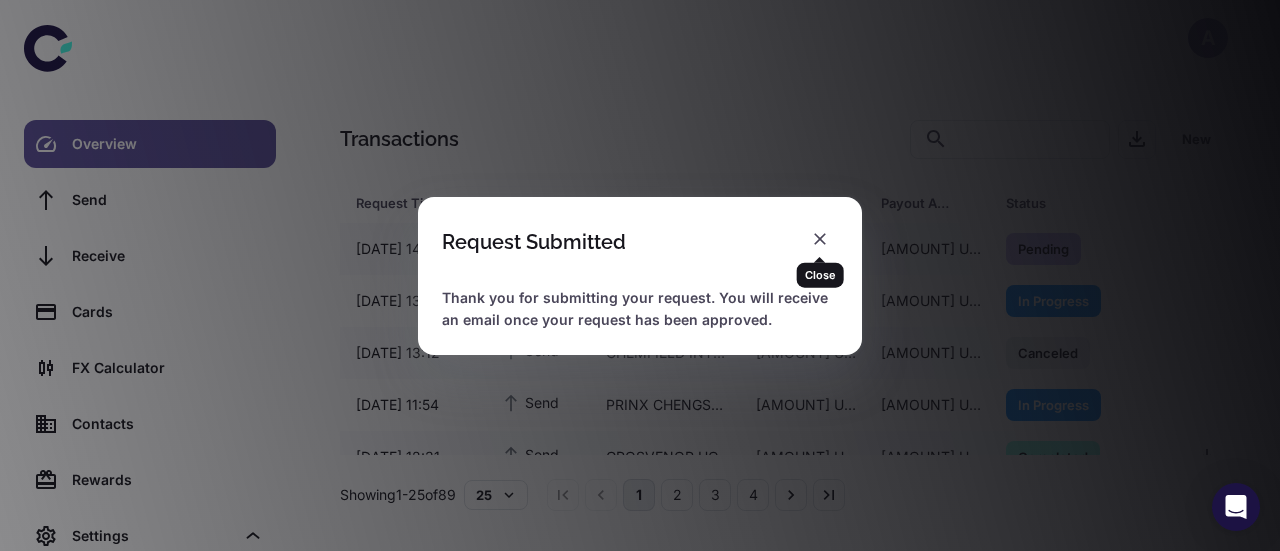 click at bounding box center (820, 239) 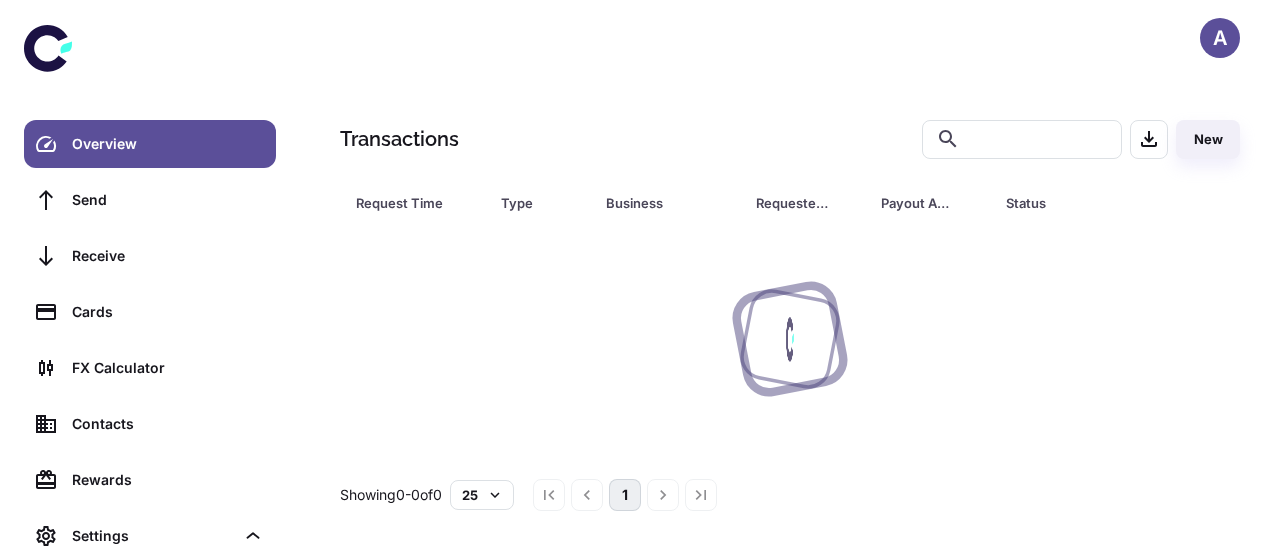 scroll, scrollTop: 0, scrollLeft: 0, axis: both 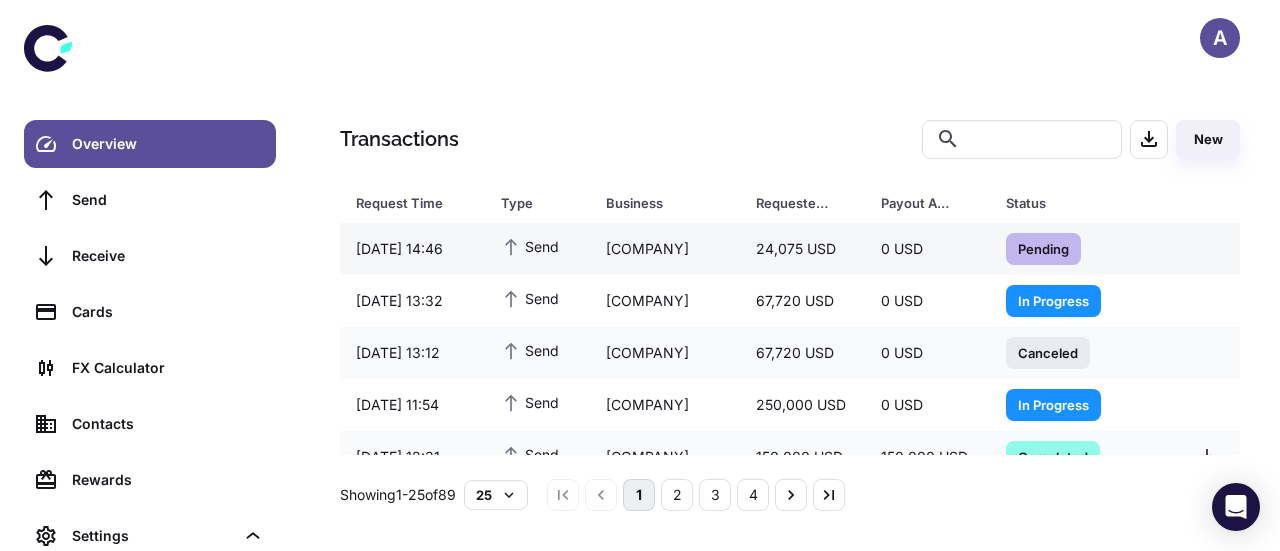 click on "SIGMA AUTOS IMPORTS LLC" at bounding box center (665, 249) 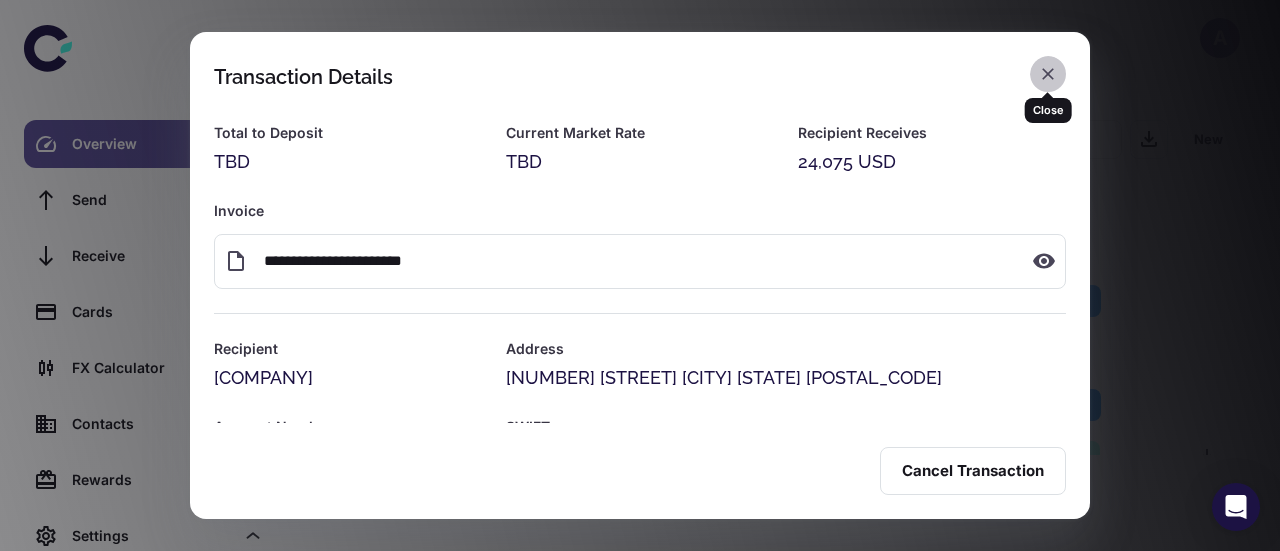click at bounding box center [1048, 74] 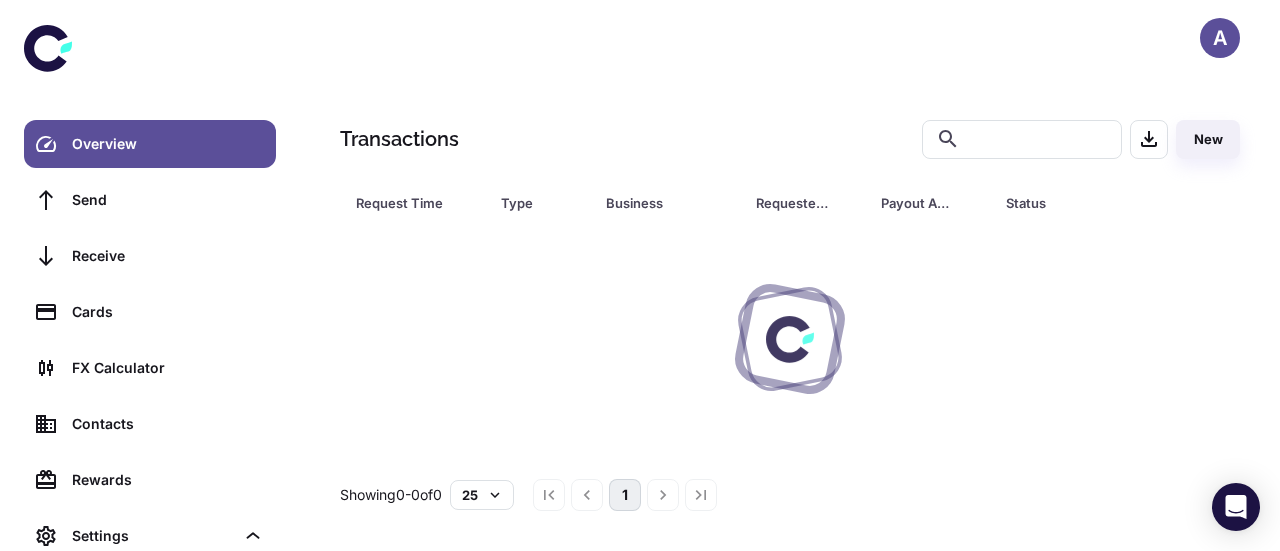 scroll, scrollTop: 0, scrollLeft: 0, axis: both 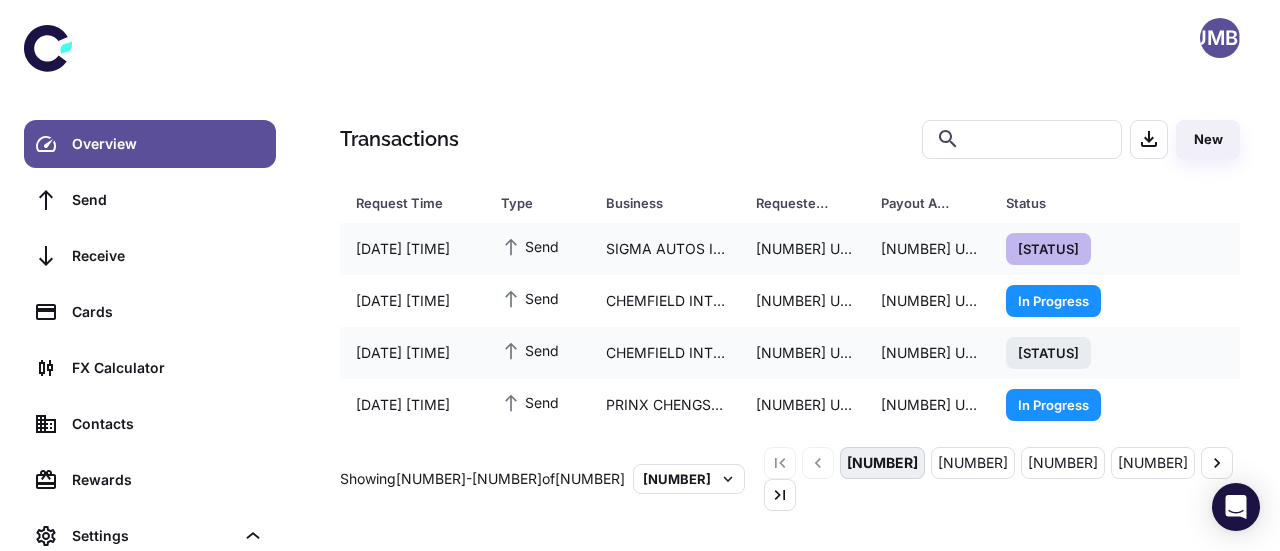 click on "Showing  1-25  of  89  25 1 2 3 4" at bounding box center [790, 479] 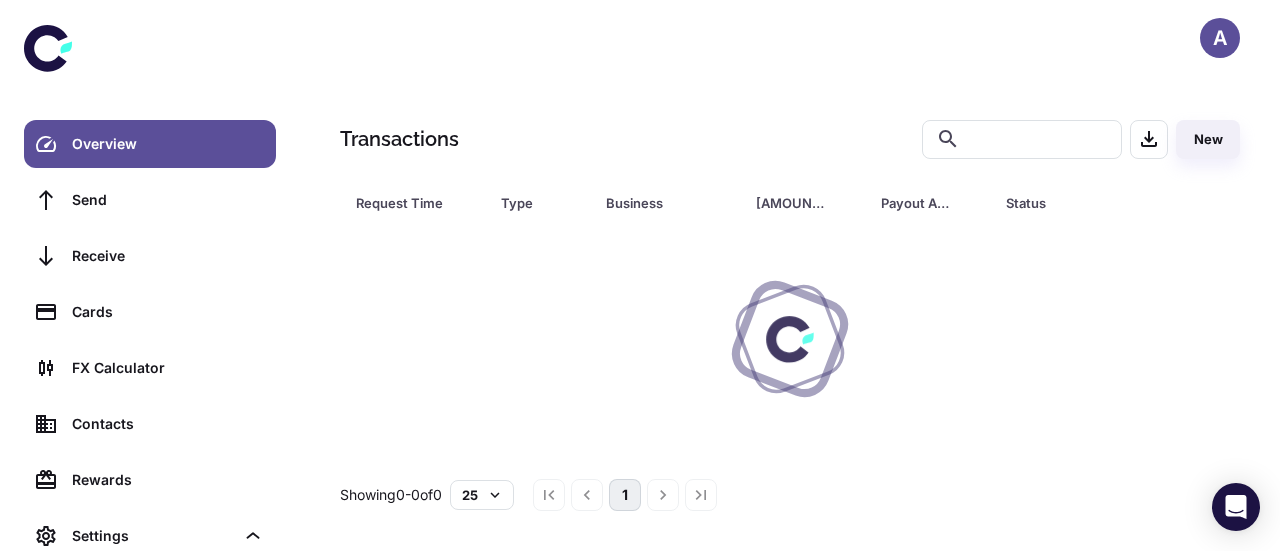 scroll, scrollTop: 0, scrollLeft: 0, axis: both 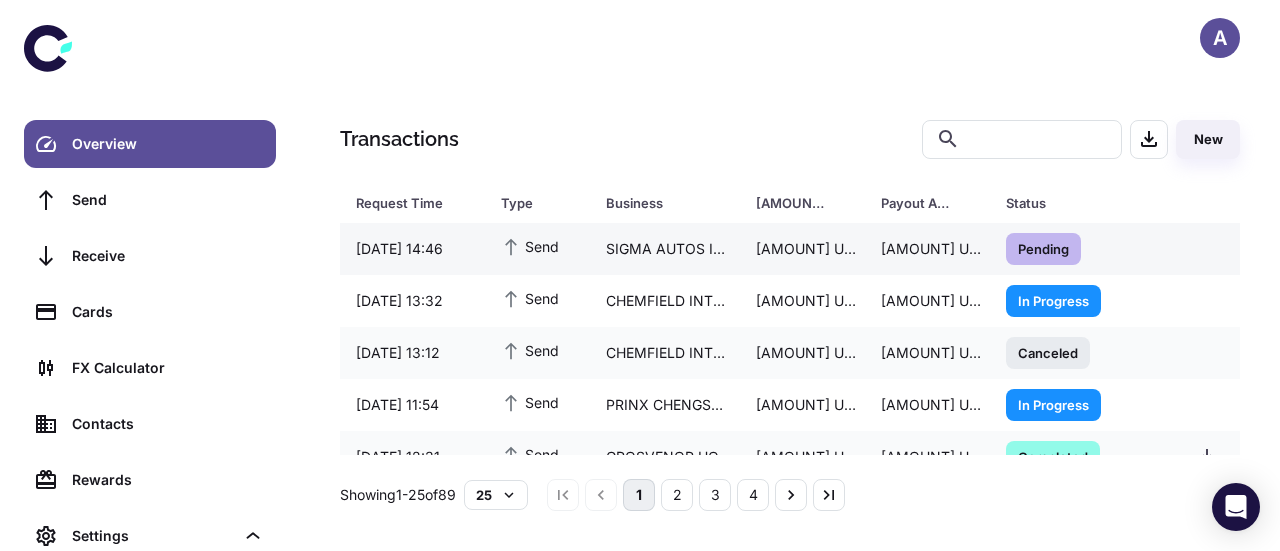 click on "SIGMA AUTOS IMPORTS LLC" at bounding box center (665, 249) 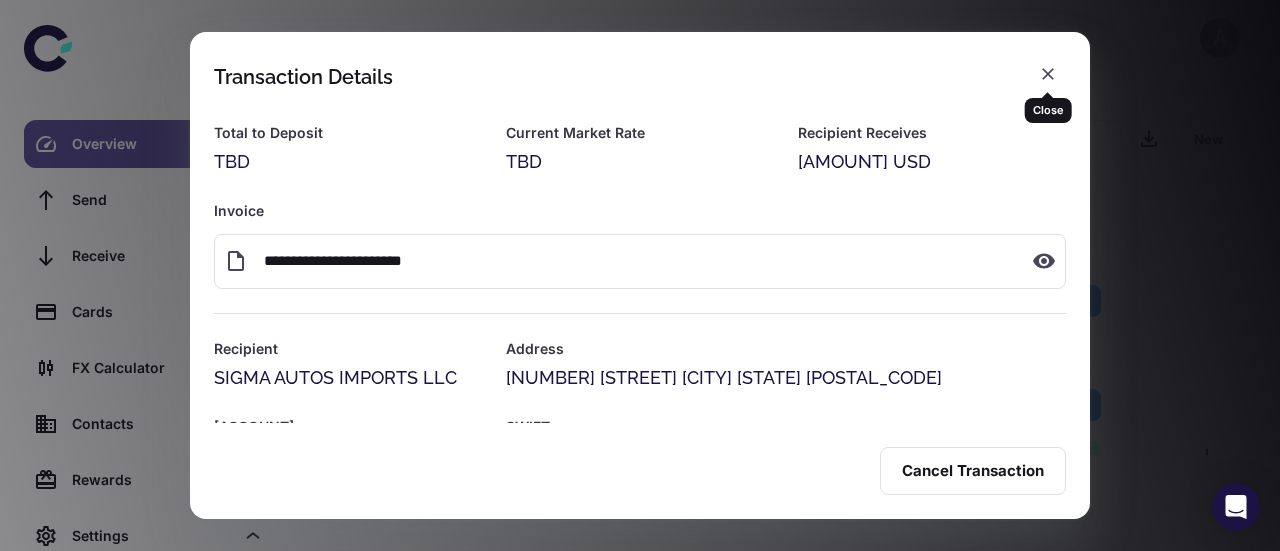 drag, startPoint x: 1046, startPoint y: 71, endPoint x: 1070, endPoint y: 55, distance: 28.84441 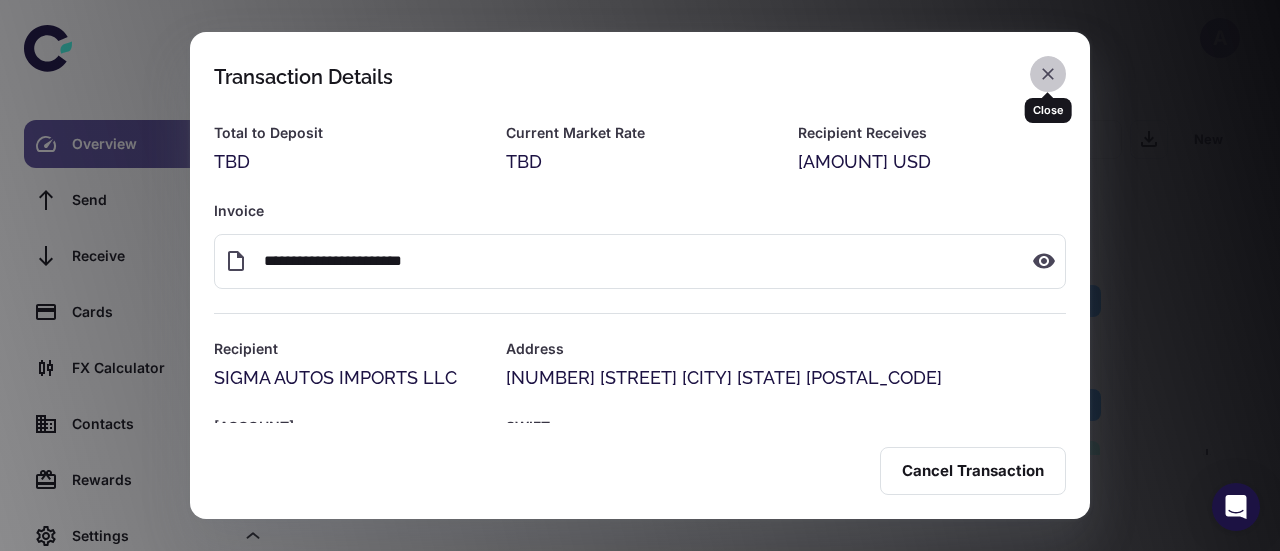 click at bounding box center (1048, 74) 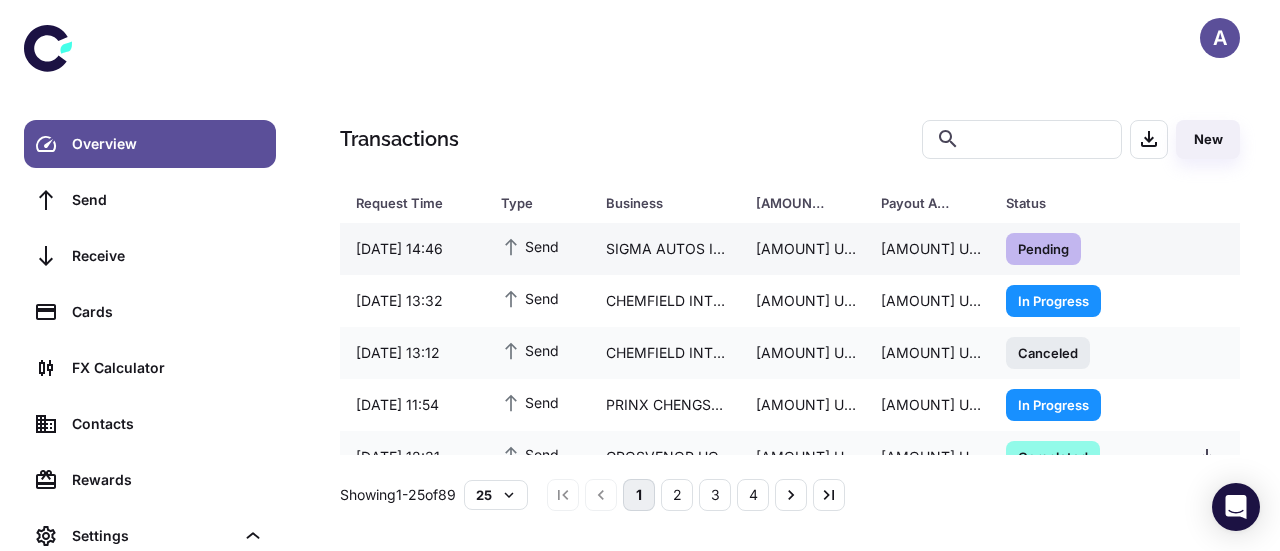 click on "SIGMA AUTOS IMPORTS LLC" at bounding box center (665, 249) 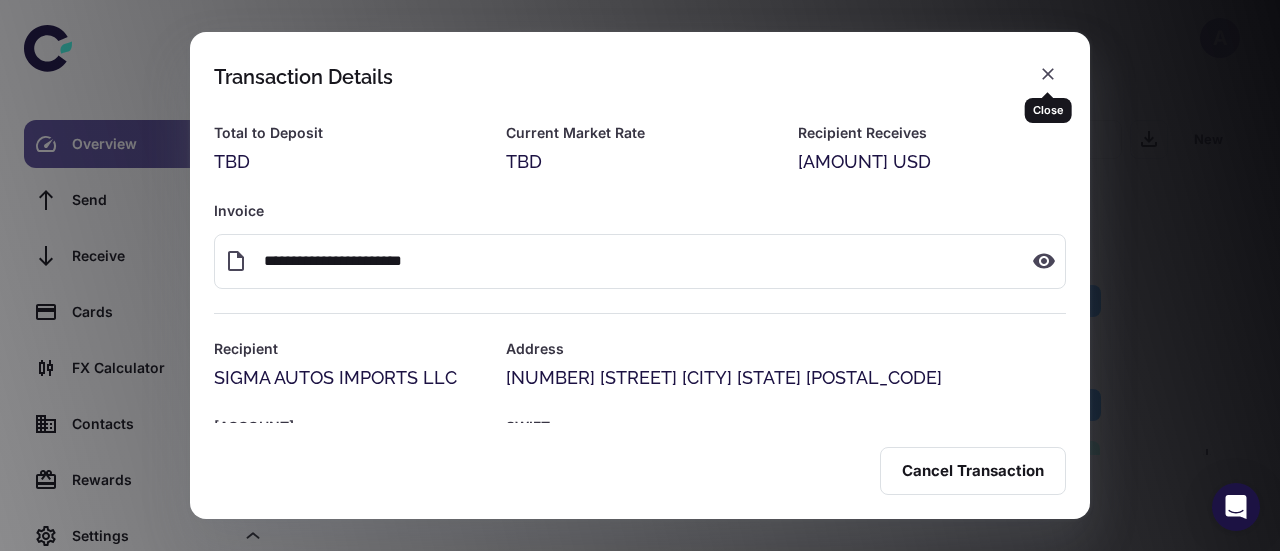 click on "Close" at bounding box center (1048, 103) 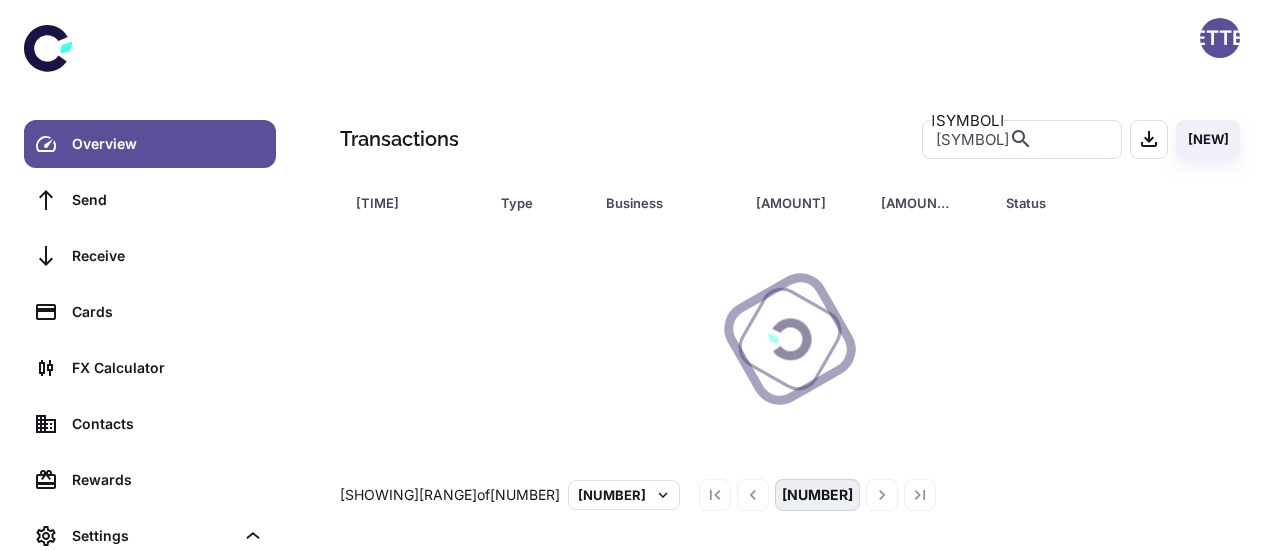 scroll, scrollTop: 0, scrollLeft: 0, axis: both 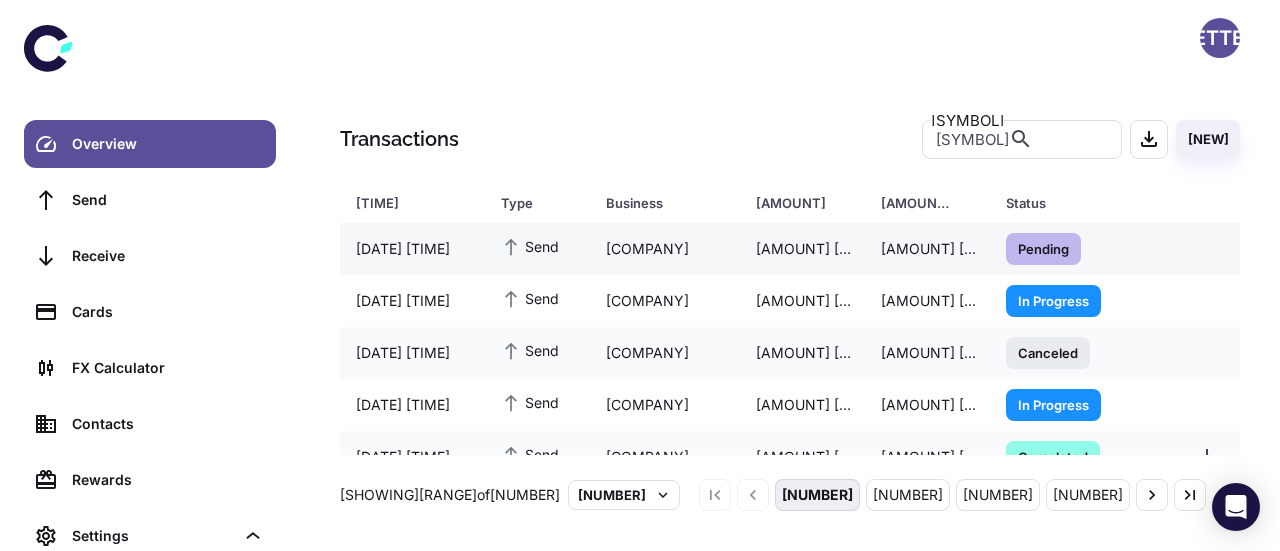 click on "[COMPANY]" at bounding box center [665, 249] 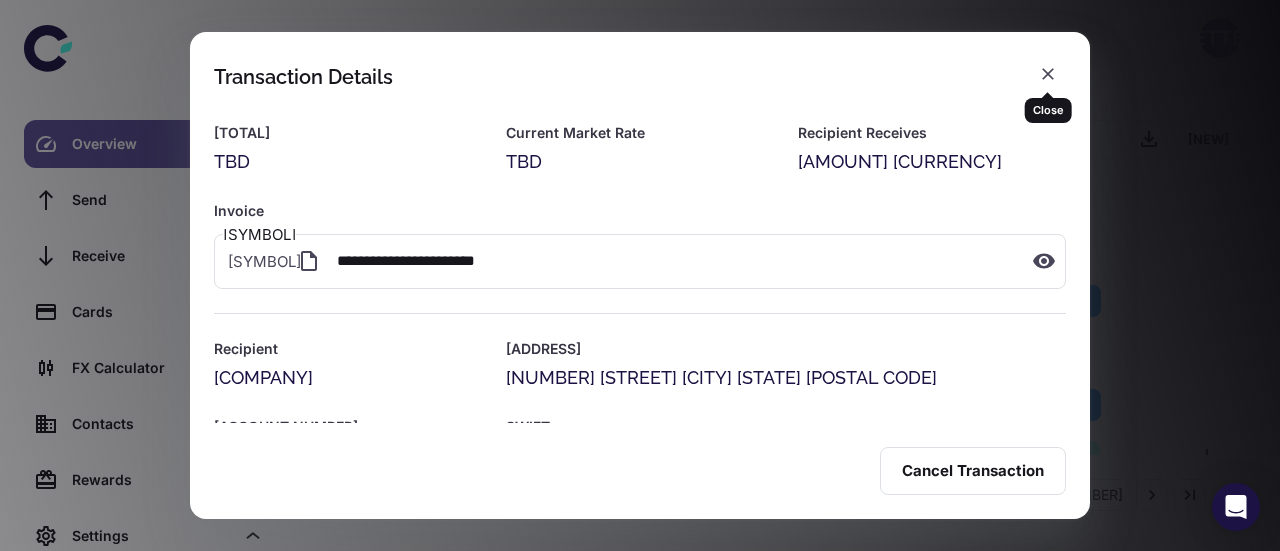 click at bounding box center (1048, 74) 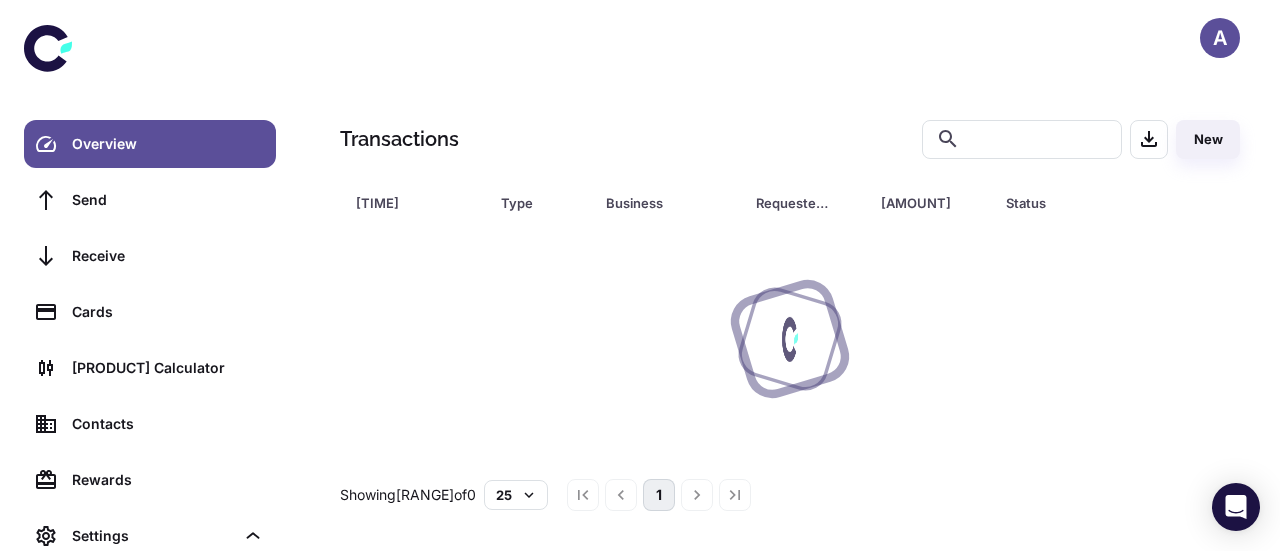 scroll, scrollTop: 0, scrollLeft: 0, axis: both 